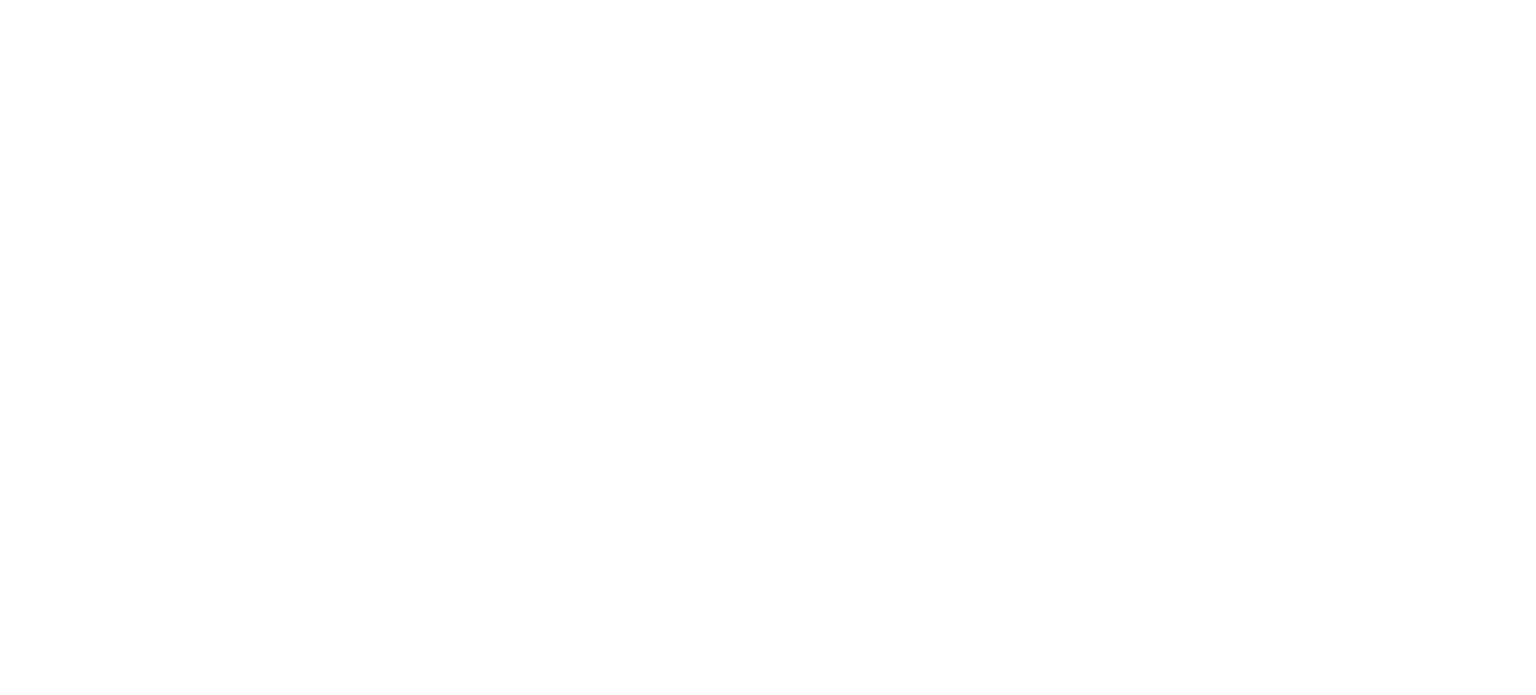 scroll, scrollTop: 0, scrollLeft: 0, axis: both 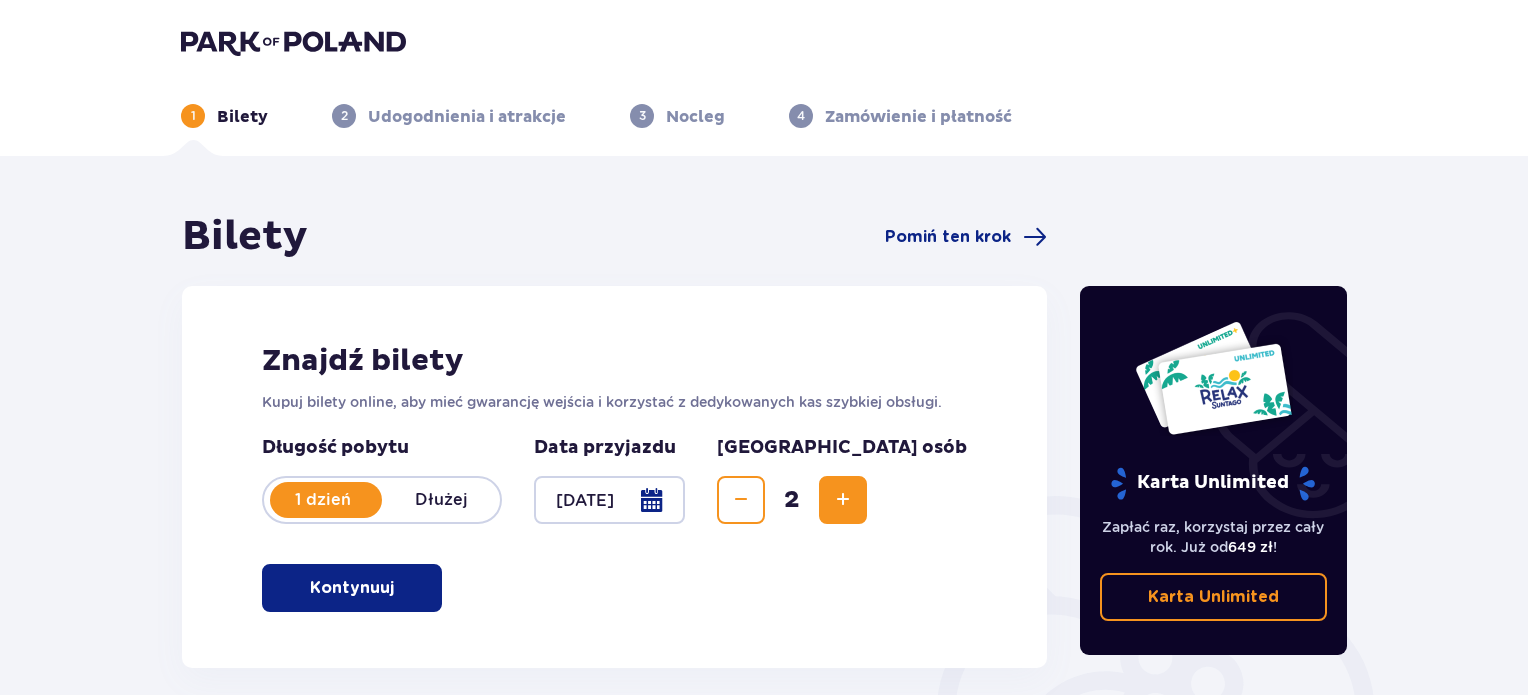 click on "1 Bilety 2 Udogodnienia i atrakcje 3 Nocleg 4 Zamówienie i płatność" at bounding box center [764, 78] 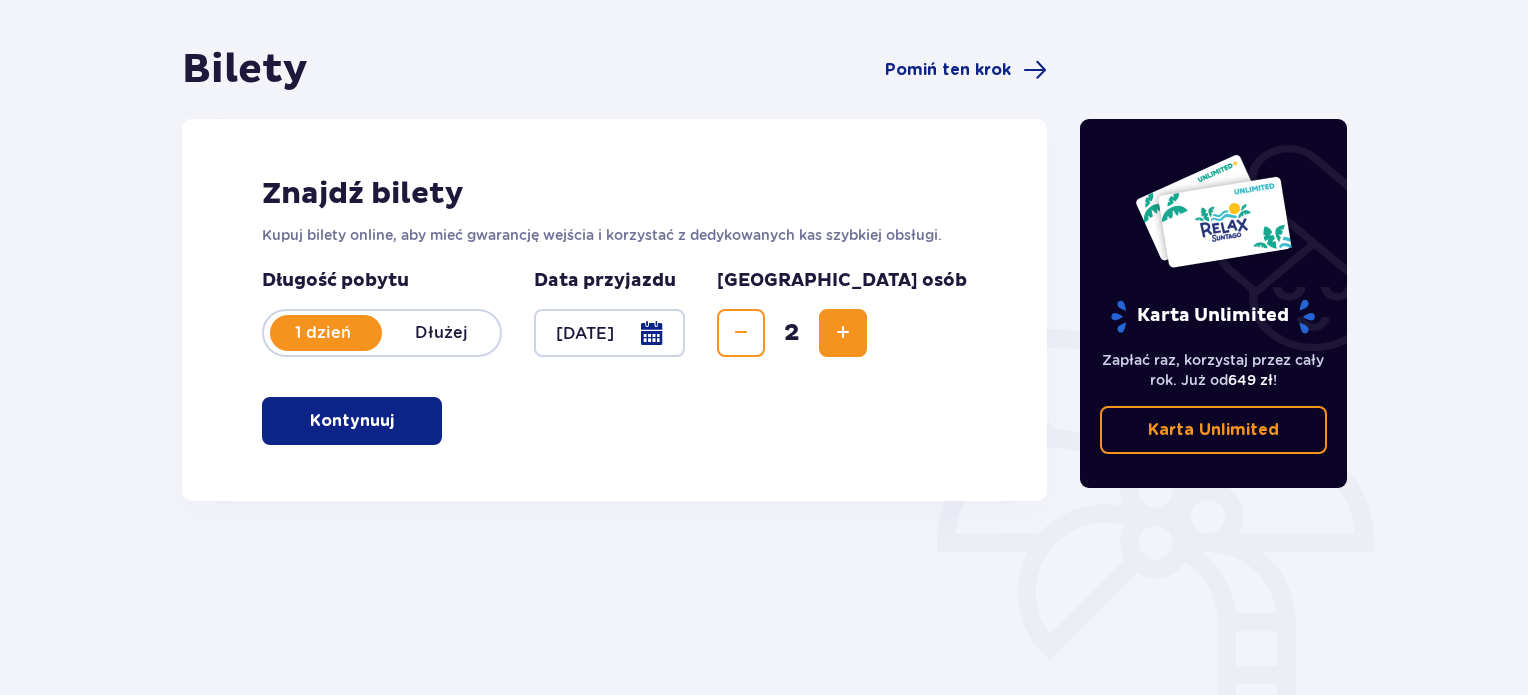 scroll, scrollTop: 164, scrollLeft: 0, axis: vertical 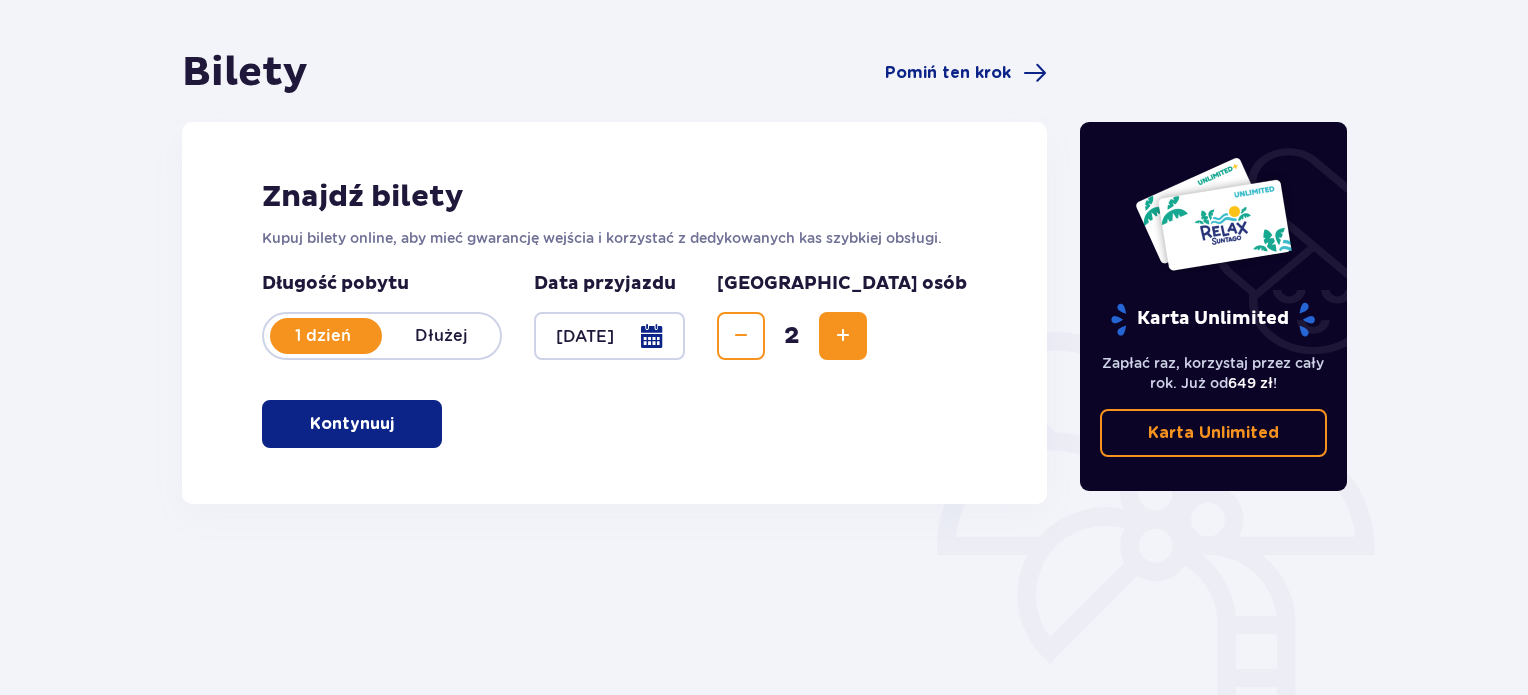 click on "Kontynuuj" at bounding box center [352, 424] 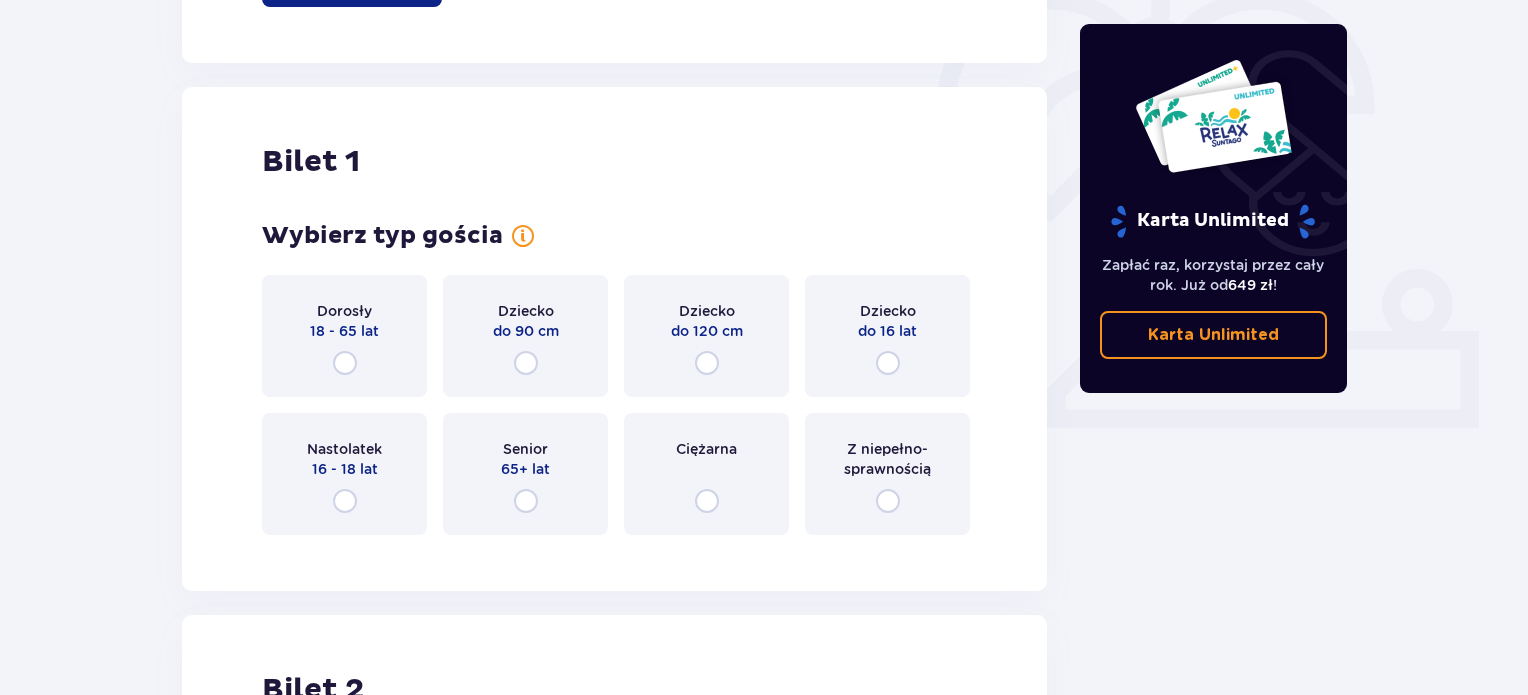 scroll, scrollTop: 668, scrollLeft: 0, axis: vertical 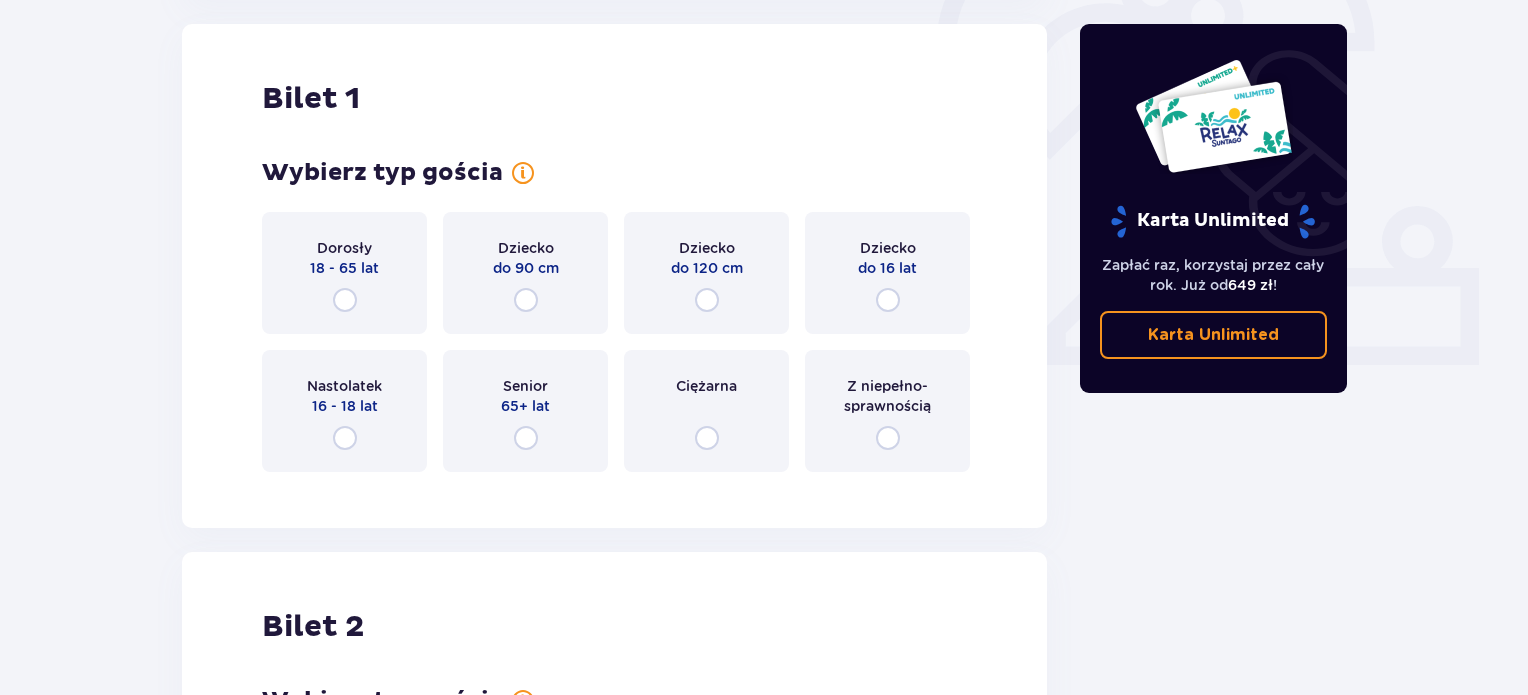 type 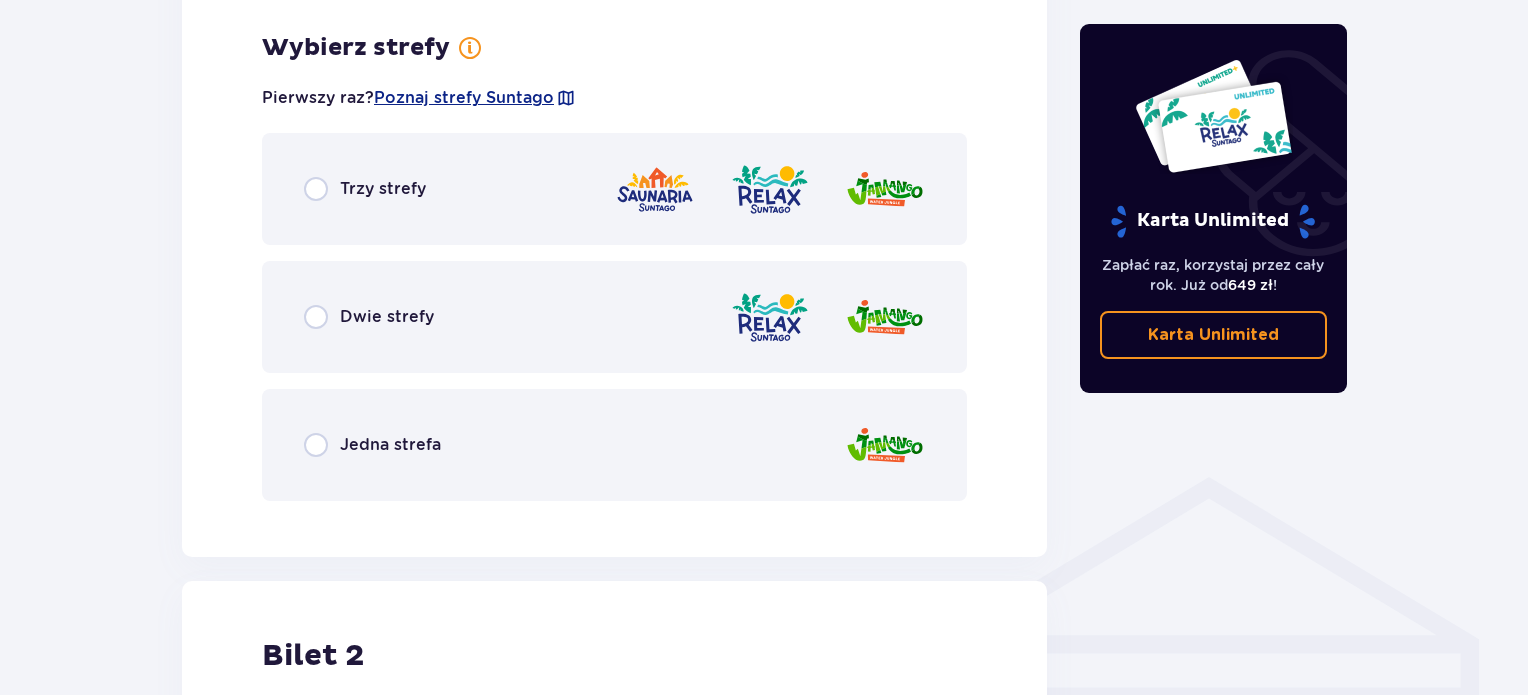 scroll, scrollTop: 1156, scrollLeft: 0, axis: vertical 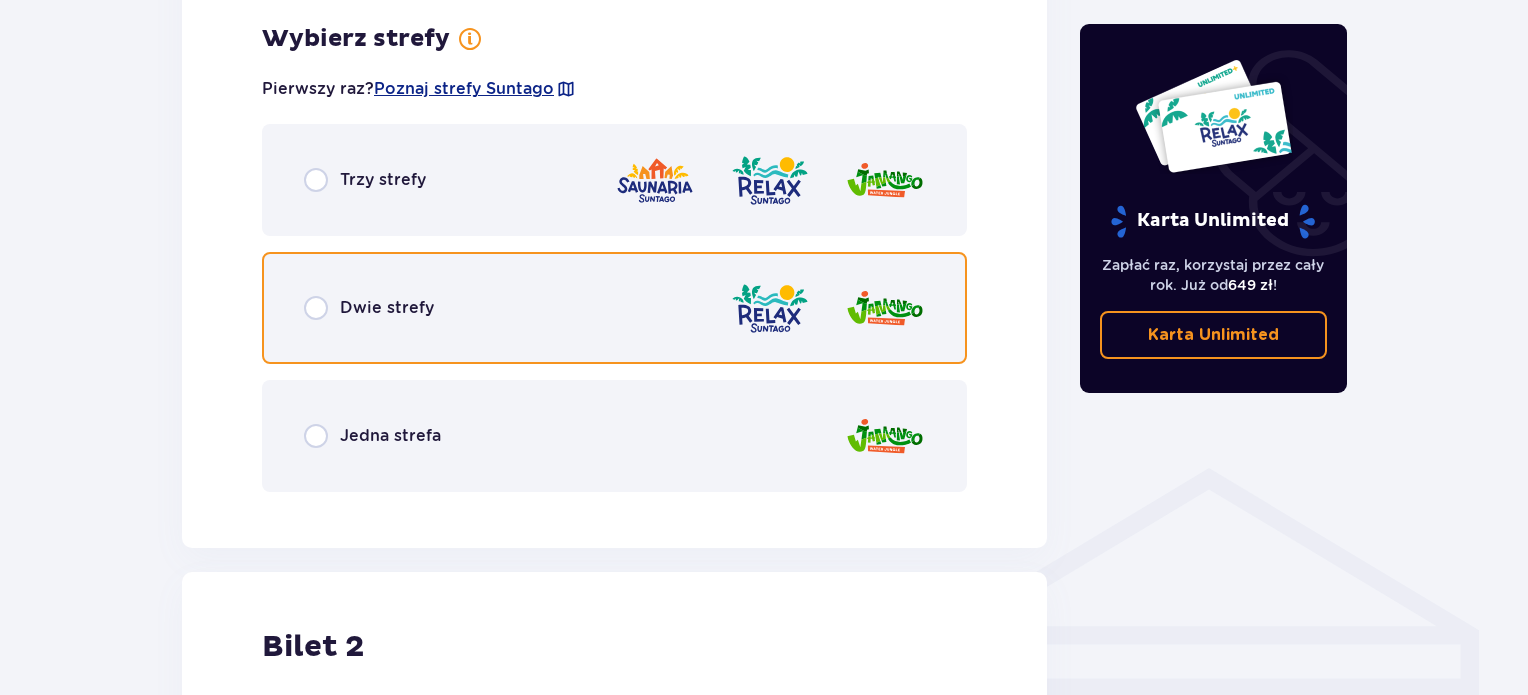 click at bounding box center [316, 308] 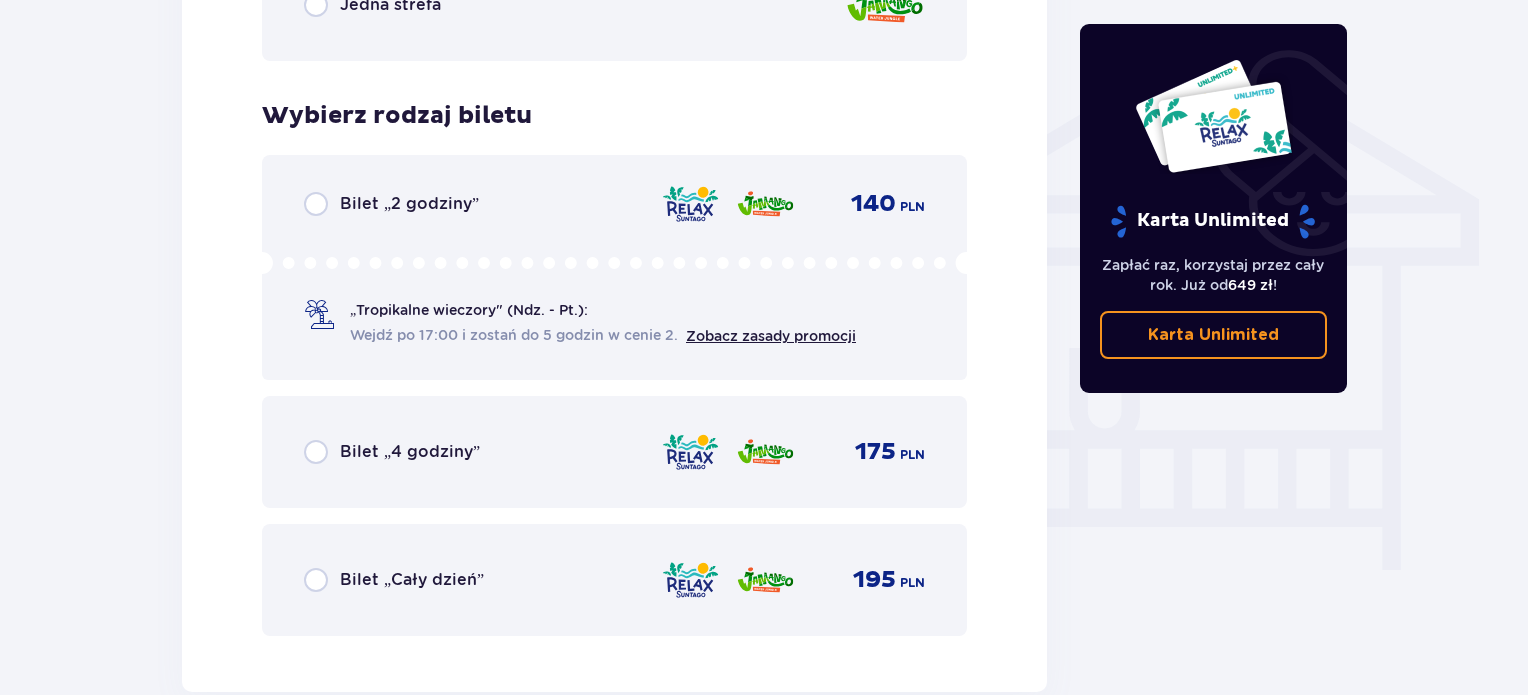 scroll, scrollTop: 1664, scrollLeft: 0, axis: vertical 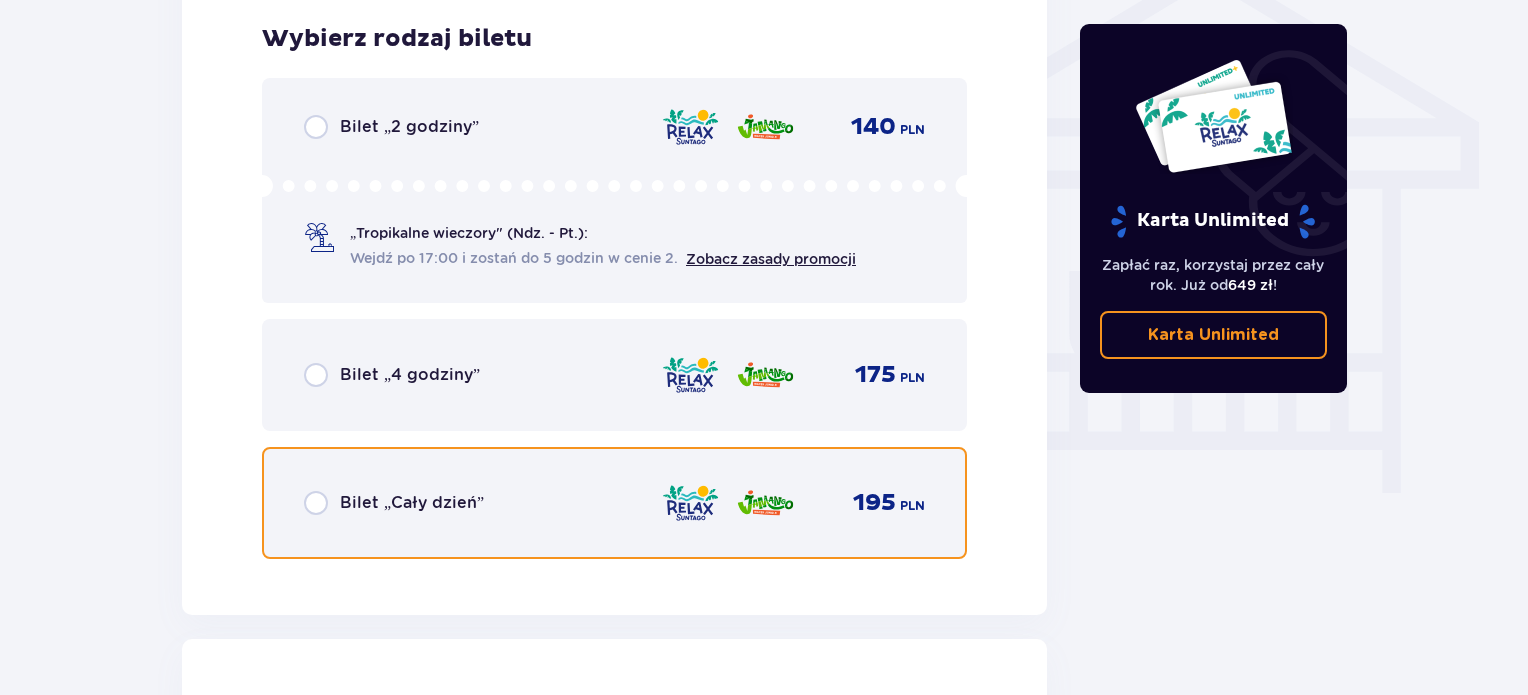 click at bounding box center (316, 503) 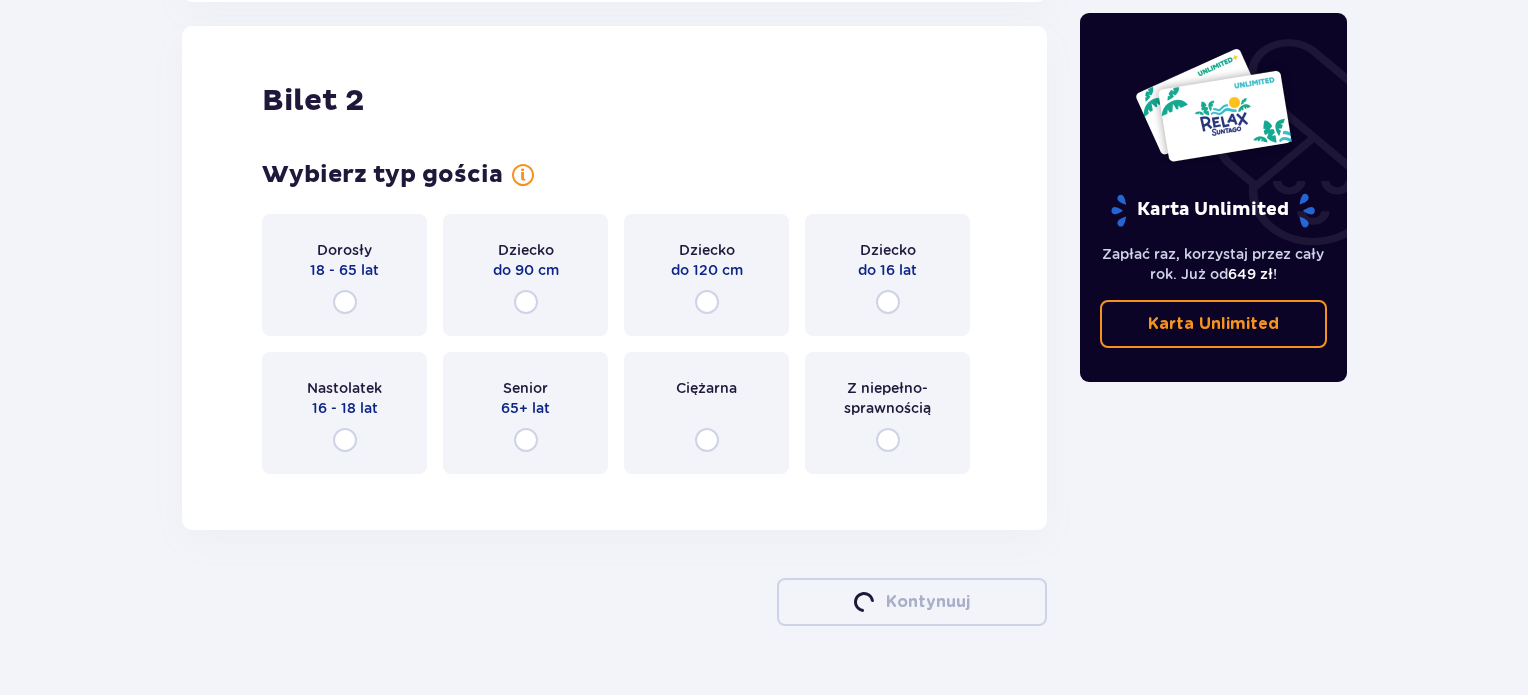 scroll, scrollTop: 2278, scrollLeft: 0, axis: vertical 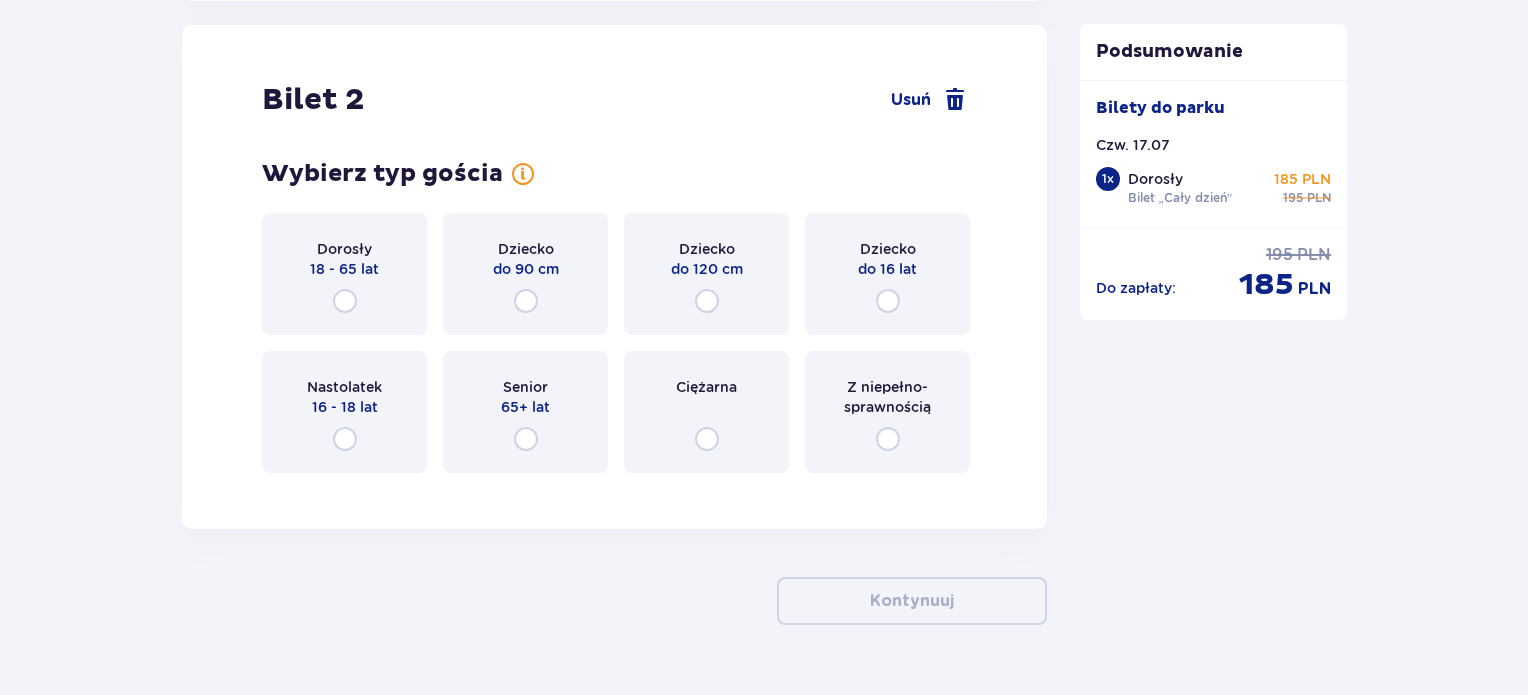 click on "Nastolatek" at bounding box center (344, 387) 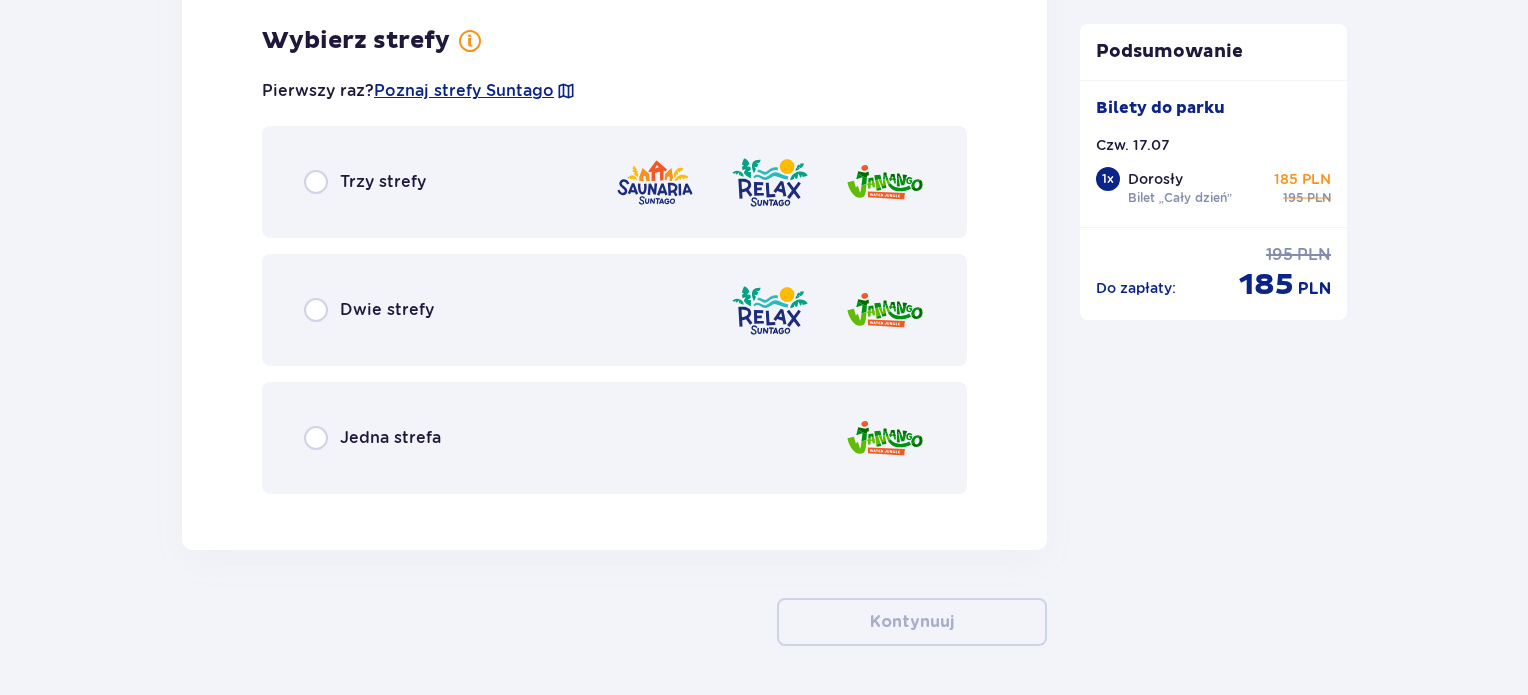 scroll, scrollTop: 2766, scrollLeft: 0, axis: vertical 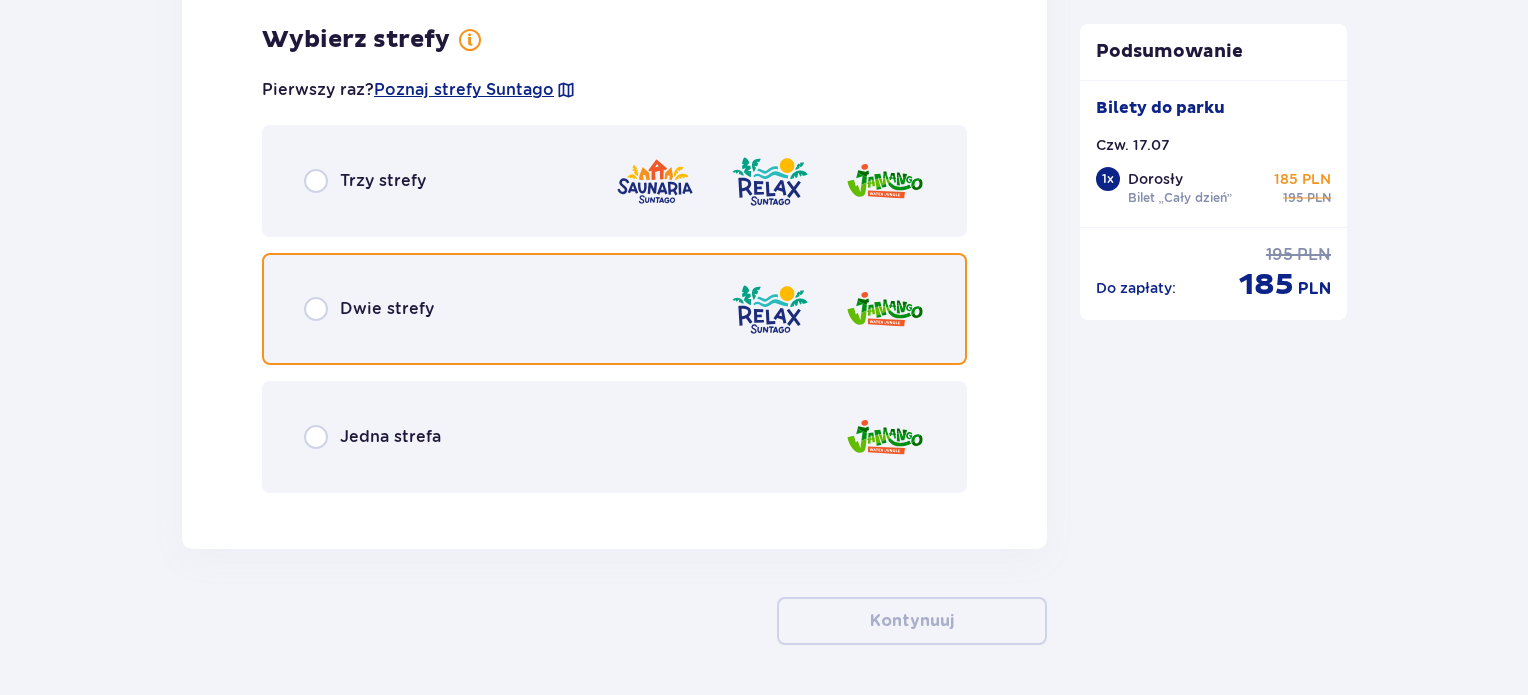 click at bounding box center (316, 309) 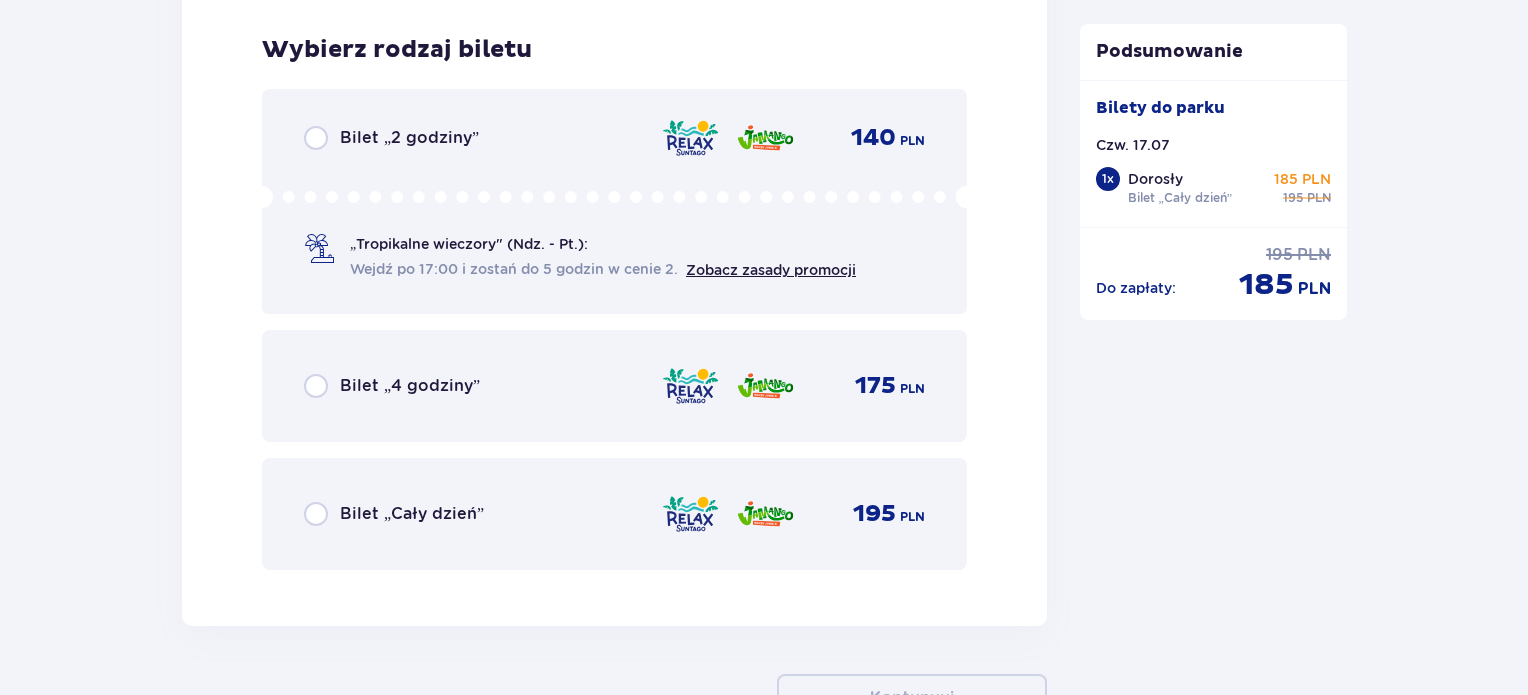 scroll, scrollTop: 3274, scrollLeft: 0, axis: vertical 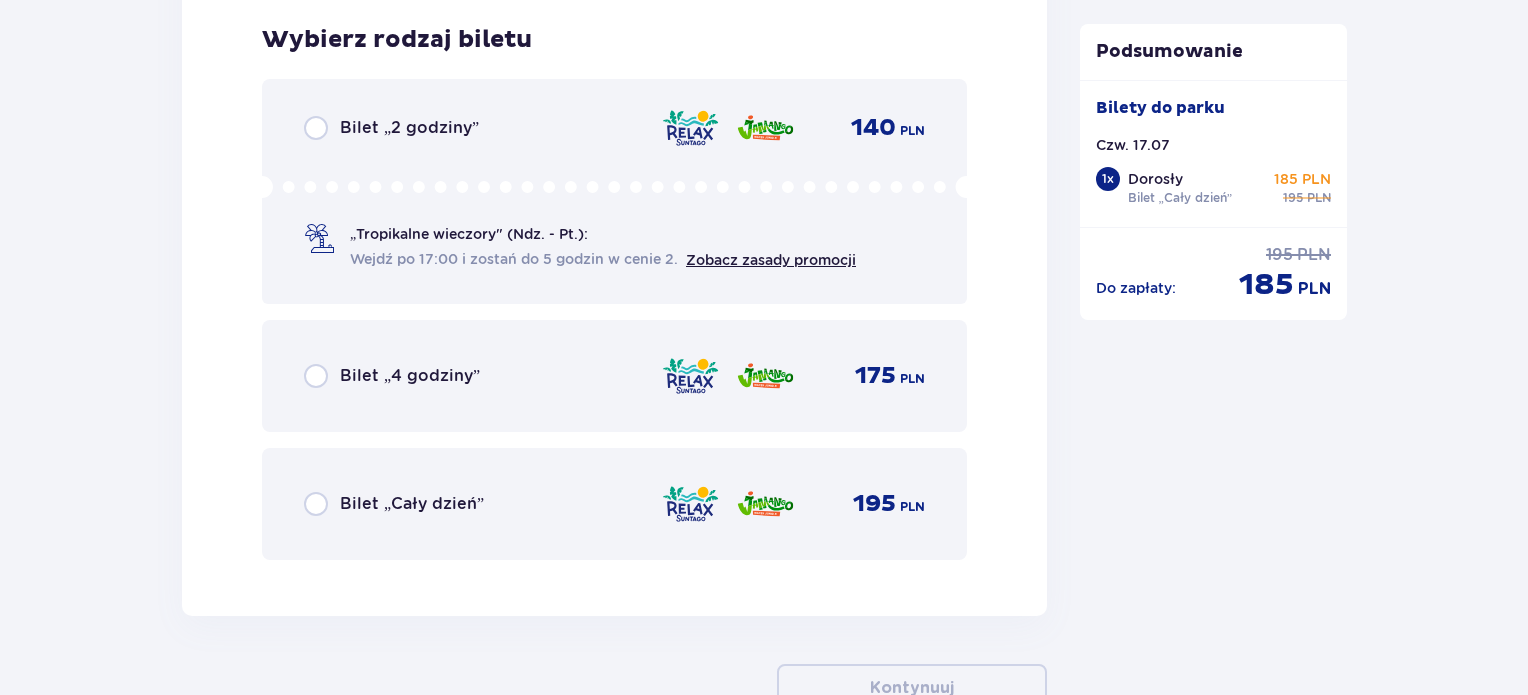 click on "Bilet „Cały dzień” 195 PLN" at bounding box center (614, 504) 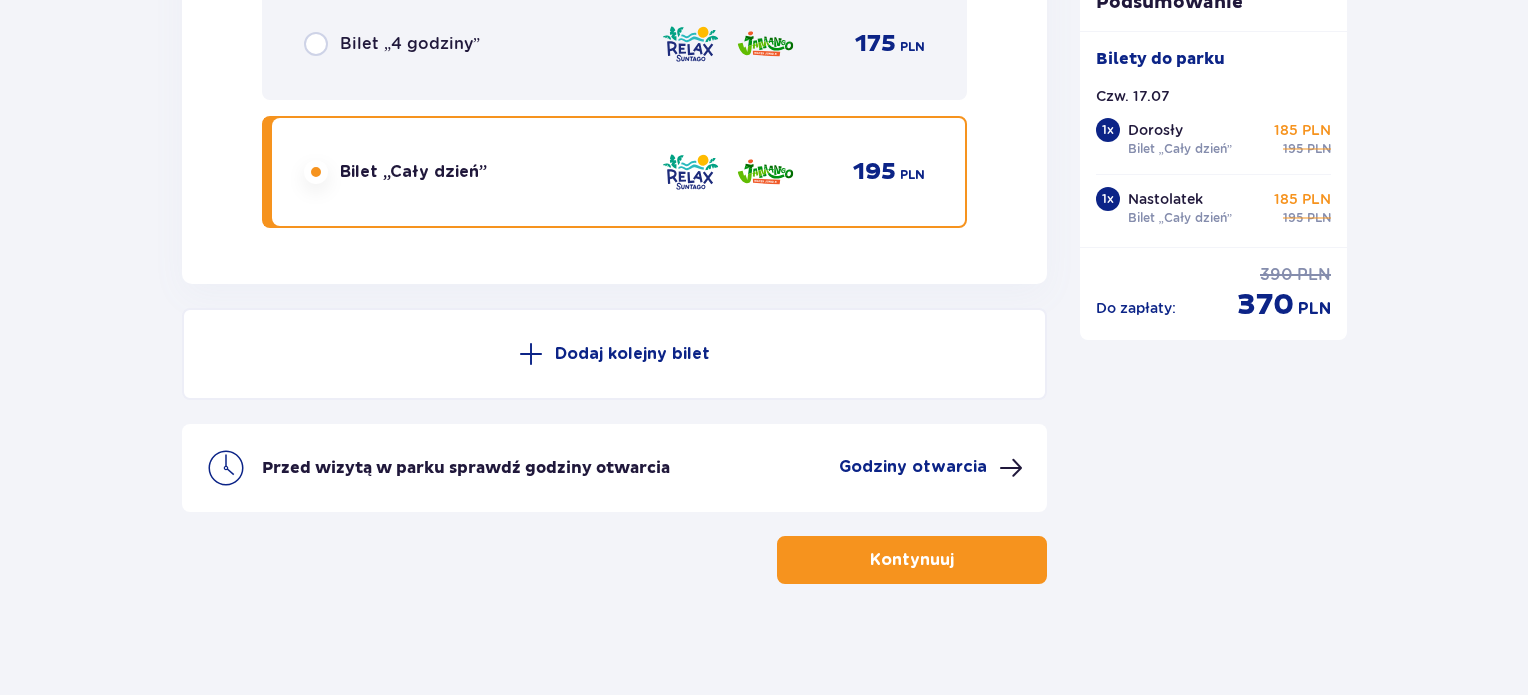 scroll, scrollTop: 3612, scrollLeft: 0, axis: vertical 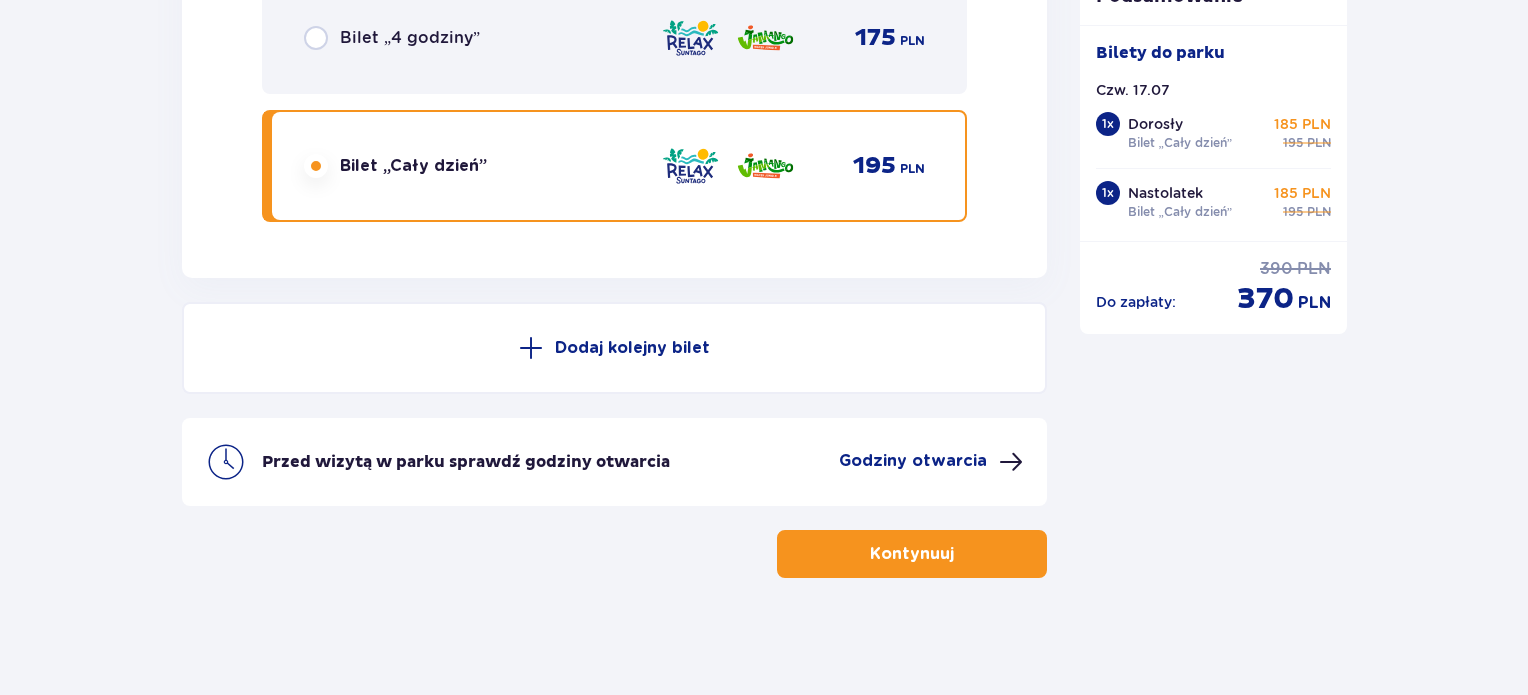 click on "Godziny otwarcia" at bounding box center (913, 461) 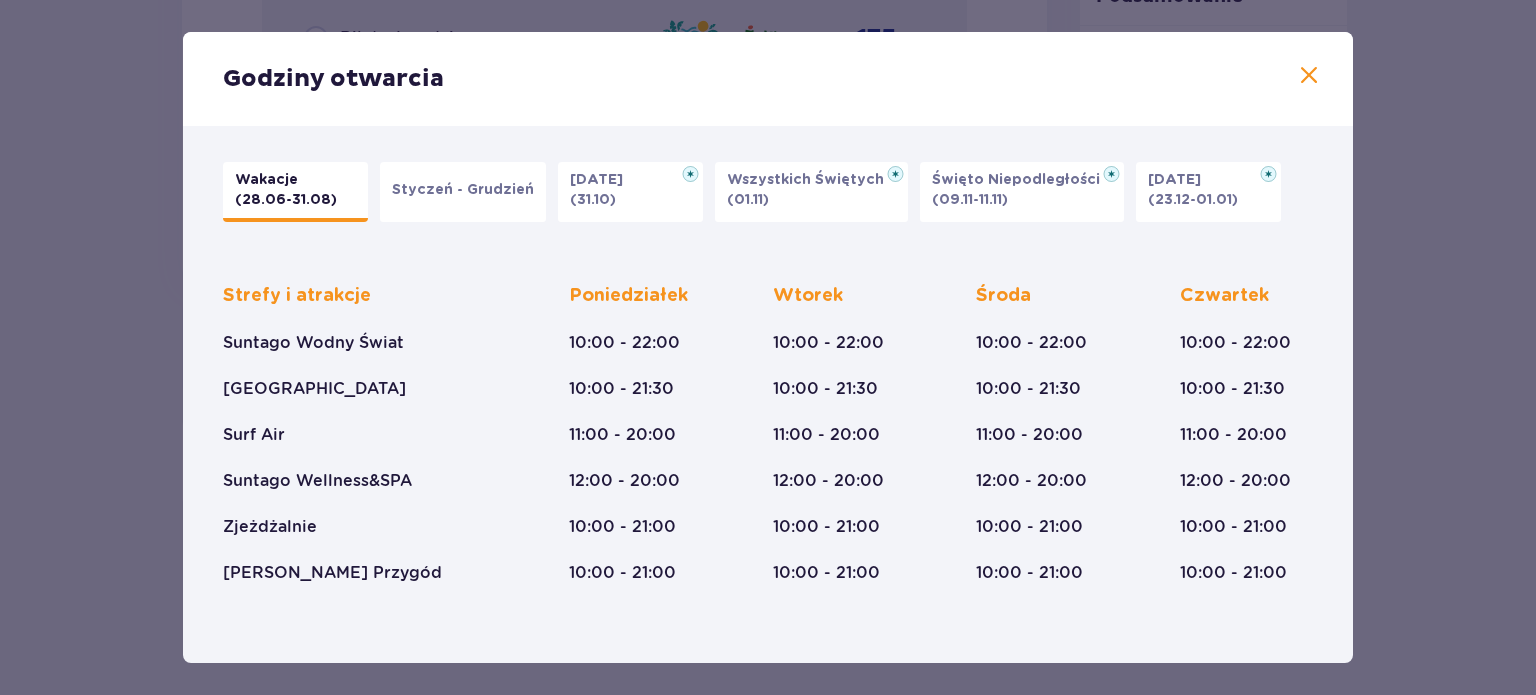click on "Strefy i atrakcje Suntago Wodny Świat Crocodile Island Surf Air Suntago Wellness&SPA Zjeżdżalnie Mamba Rzeka Przygód [DATE] 10:00 - 22:00 10:00 - 21:30 11:00 - 20:00 12:00 - 20:00 10:00 - 21:00 10:00 - 21:00 [DATE] 10:00 - 22:00 10:00 - 21:30 11:00 - 20:00 12:00 - 20:00 10:00 - 21:00 10:00 - 21:00 [DATE] 10:00 - 22:00 10:00 - 21:30 11:00 - 20:00 12:00 - 20:00 10:00 - 21:00 10:00 - 21:00 [DATE] 10:00 - 22:00 10:00 - 21:30 11:00 - 20:00 12:00 - 20:00 10:00 - 21:00 10:00 - 21:00" at bounding box center (768, 418) 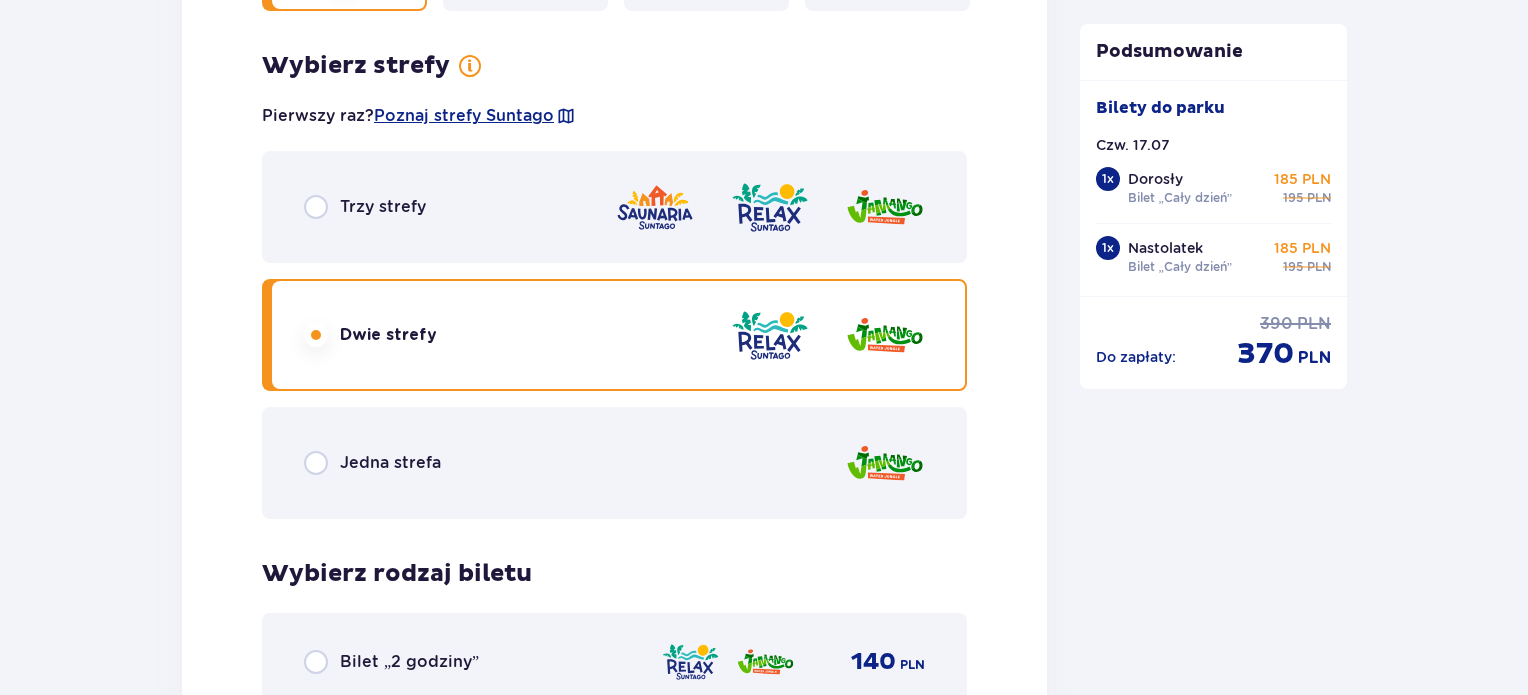 scroll, scrollTop: 2740, scrollLeft: 0, axis: vertical 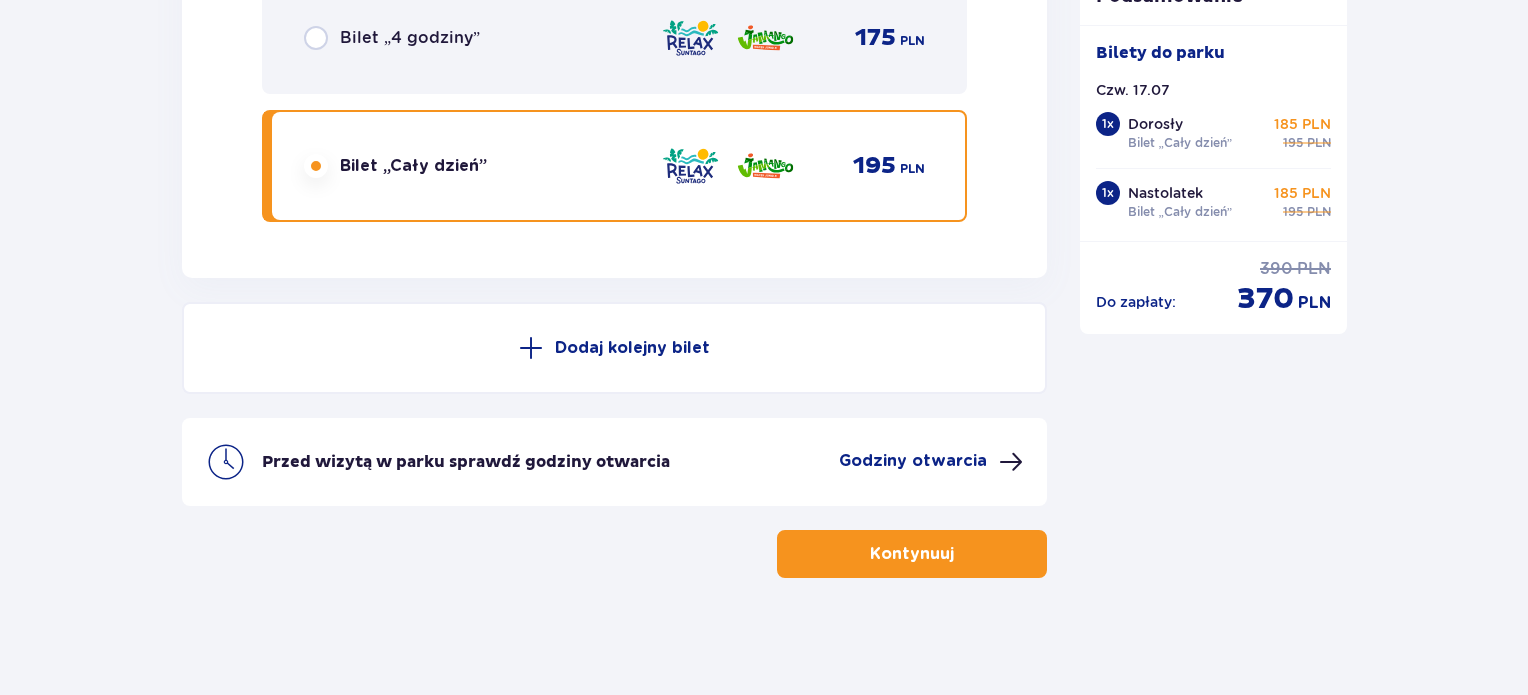 click at bounding box center (958, 554) 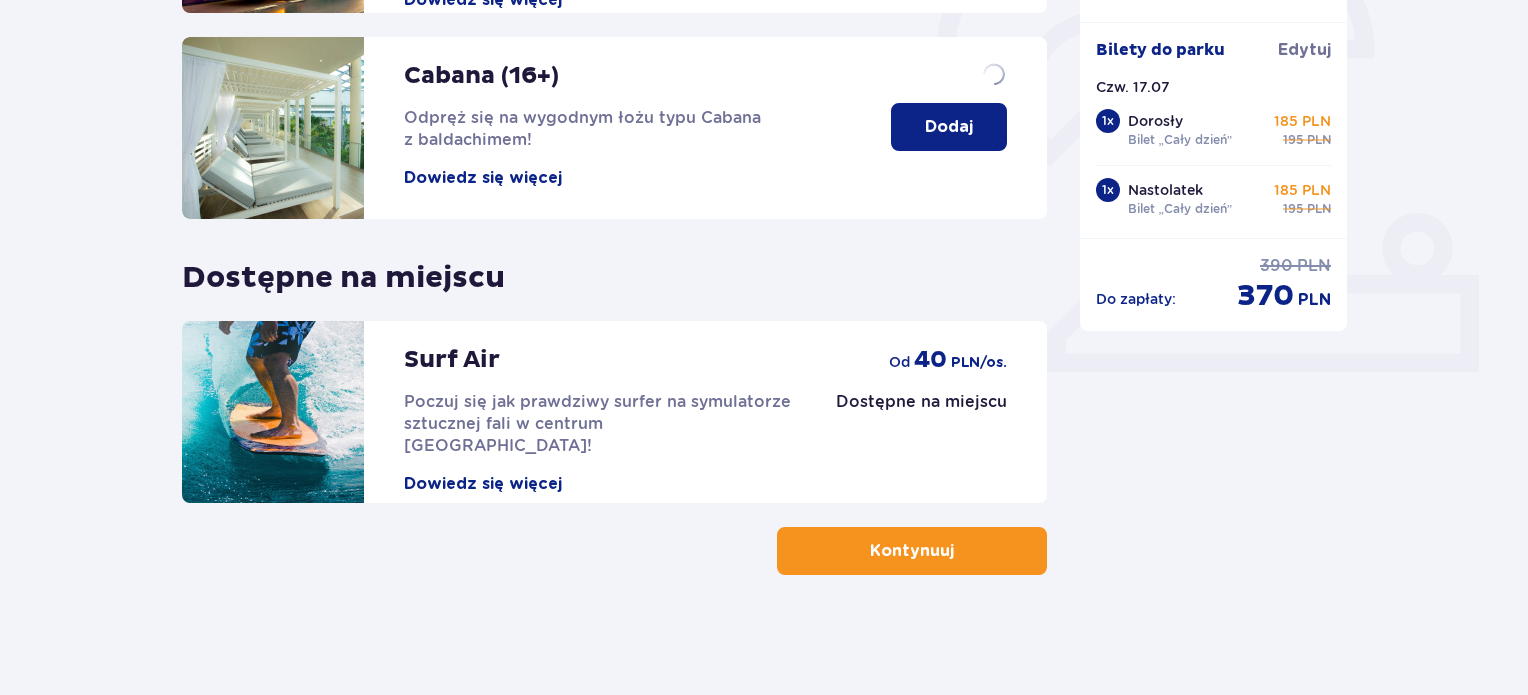 scroll, scrollTop: 0, scrollLeft: 0, axis: both 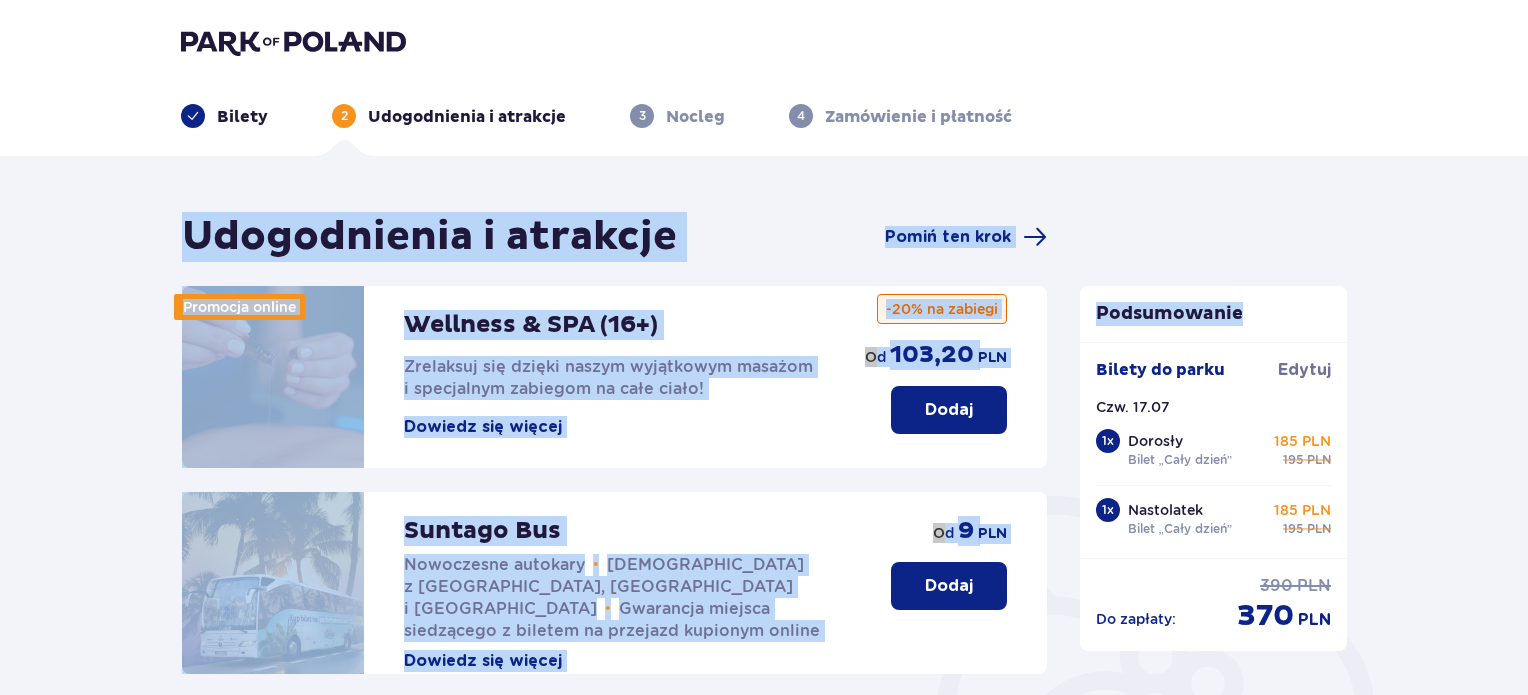 drag, startPoint x: 1484, startPoint y: 153, endPoint x: 1494, endPoint y: 181, distance: 29.732138 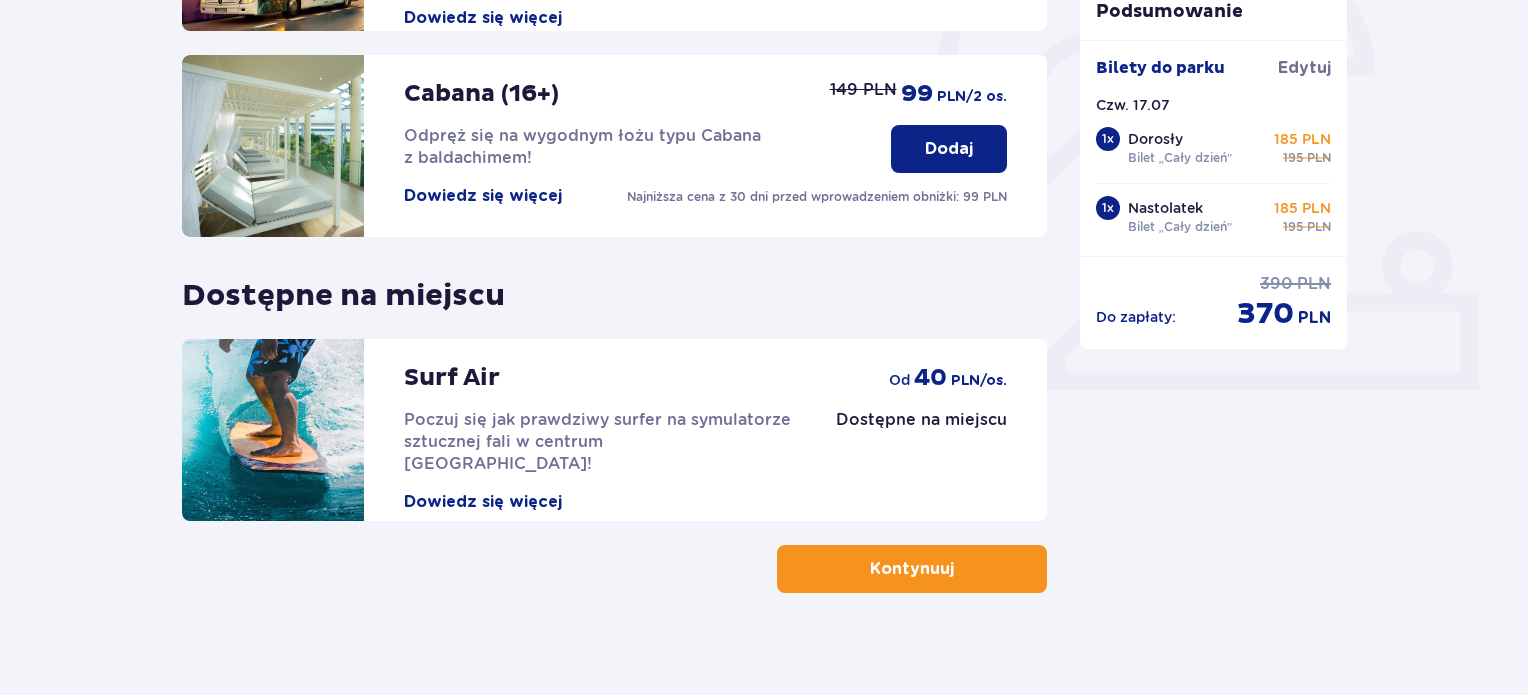 scroll, scrollTop: 660, scrollLeft: 0, axis: vertical 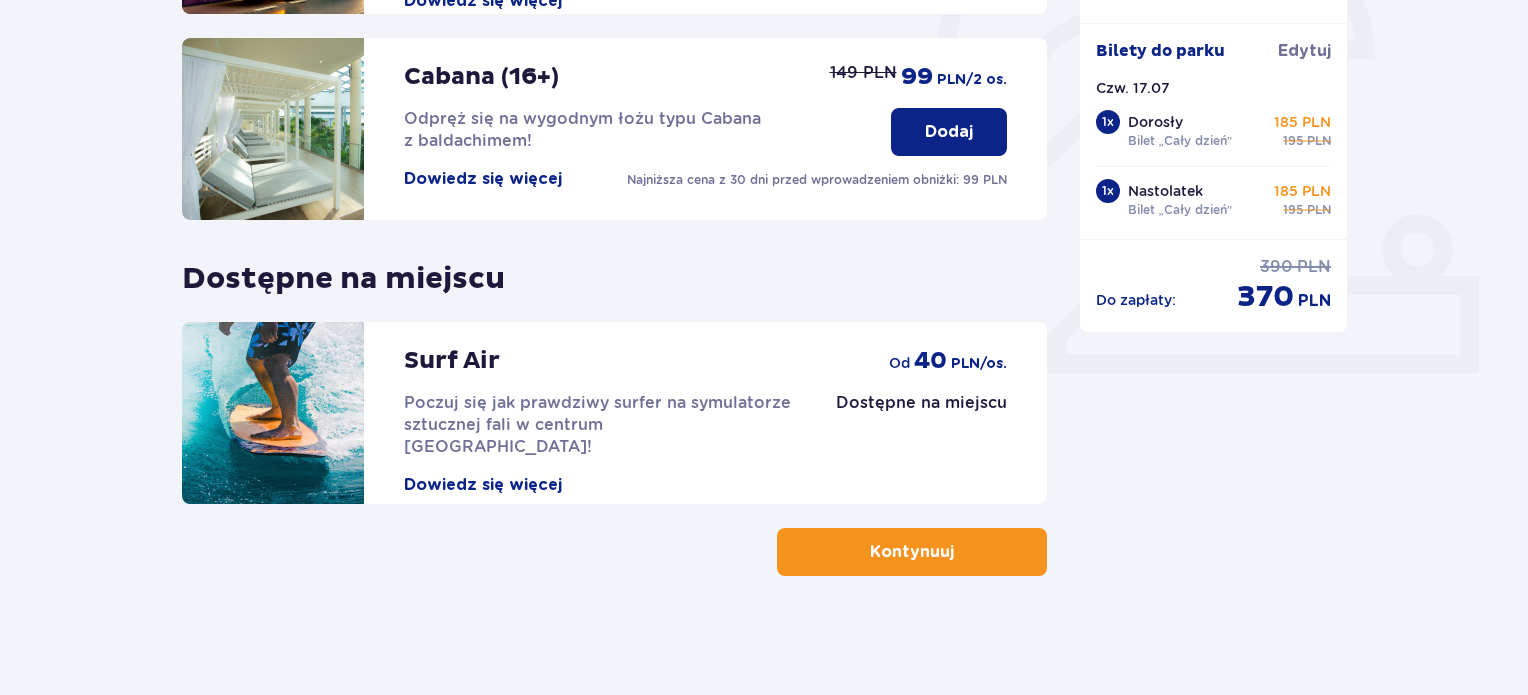 click on "Kontynuuj" at bounding box center [912, 552] 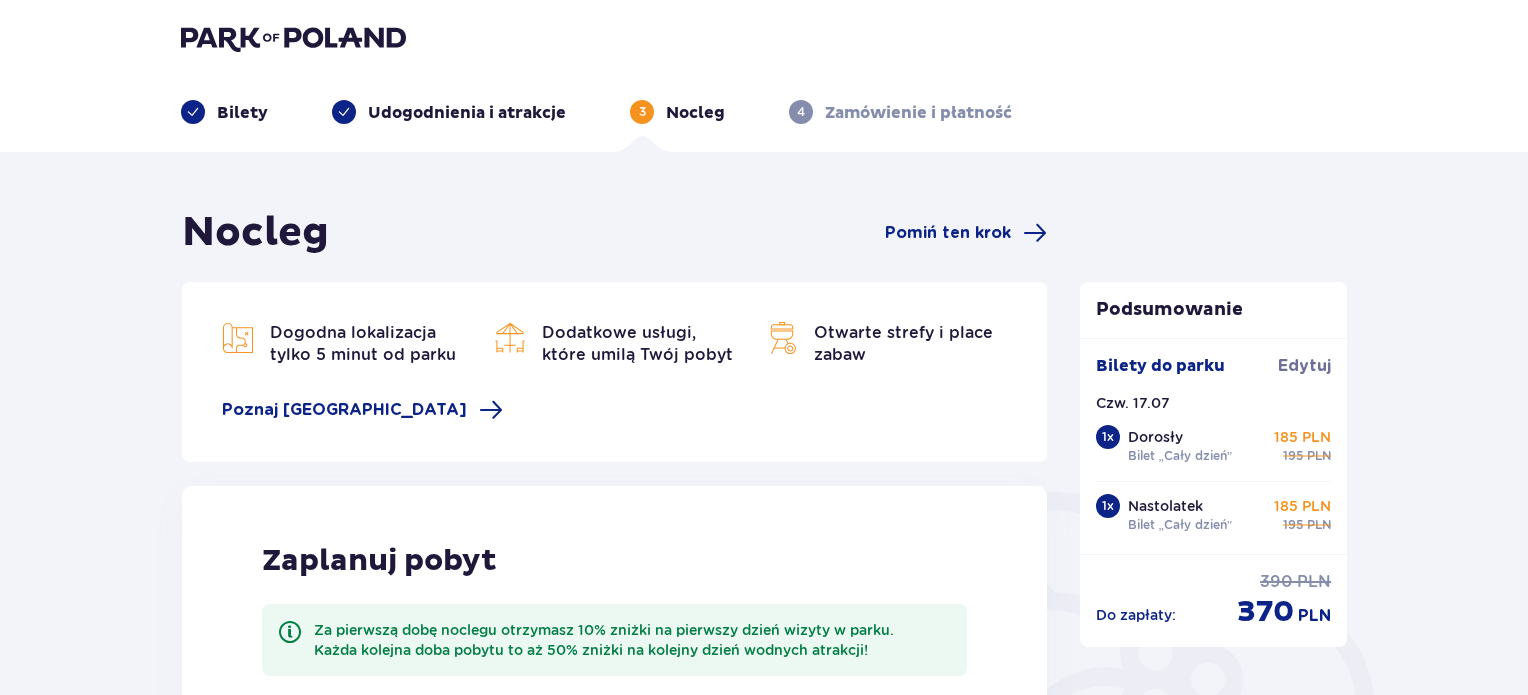 scroll, scrollTop: 0, scrollLeft: 0, axis: both 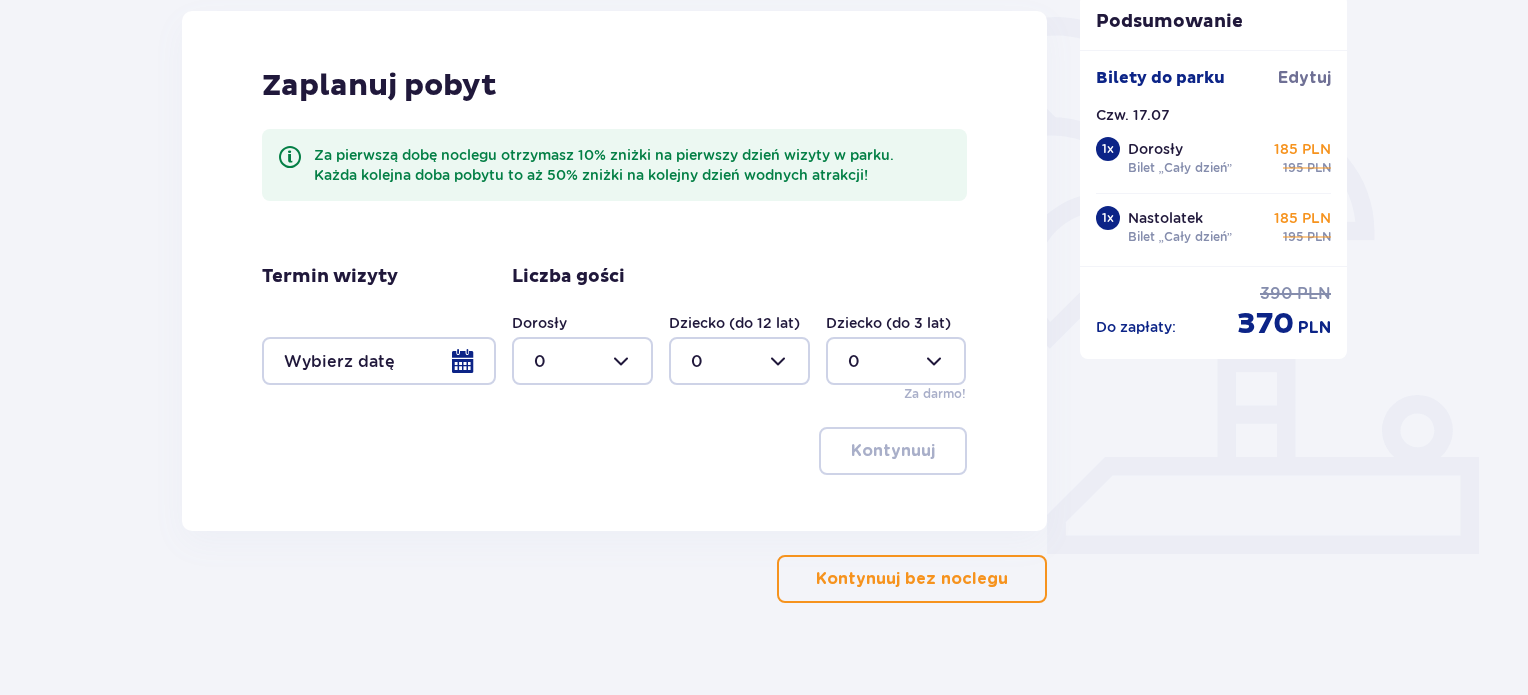 click on "Kontynuuj bez noclegu" at bounding box center [912, 579] 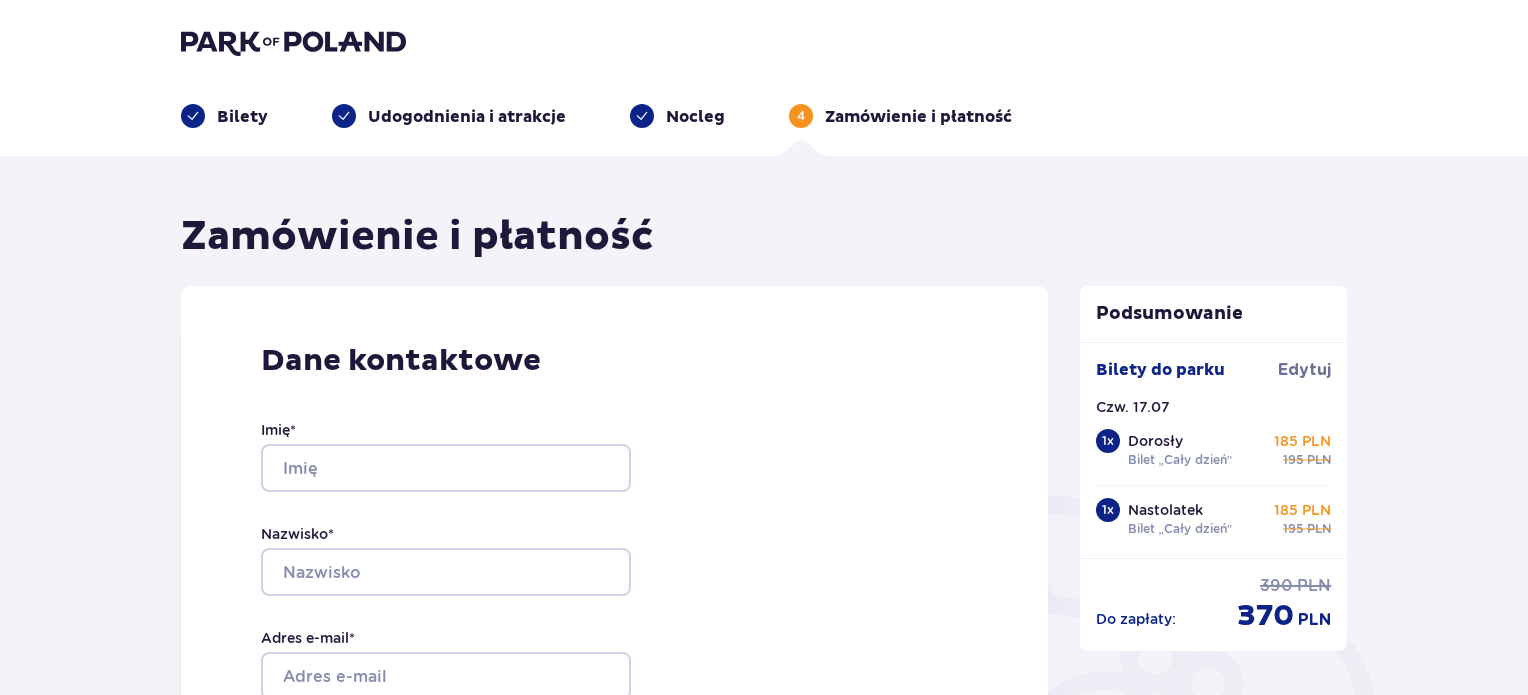 scroll, scrollTop: 0, scrollLeft: 0, axis: both 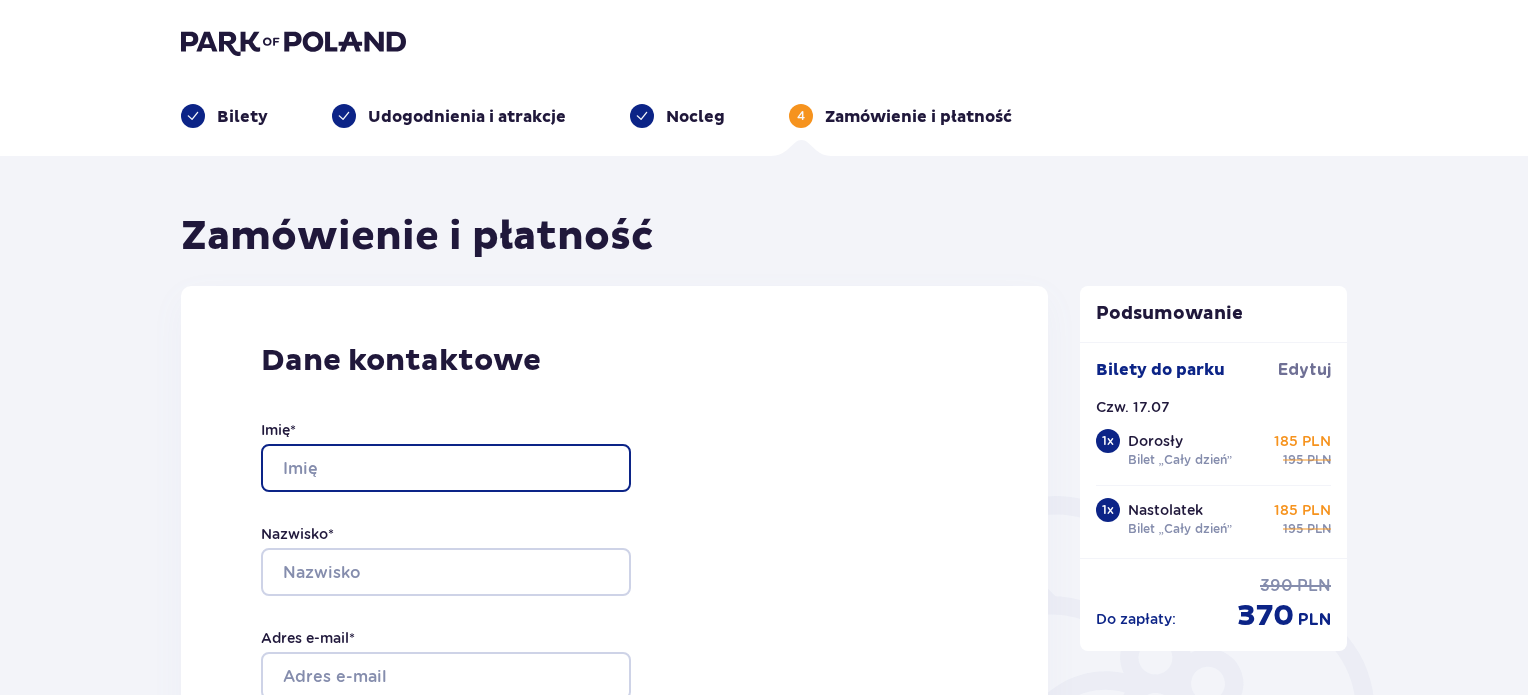 click on "Imię *" at bounding box center (446, 468) 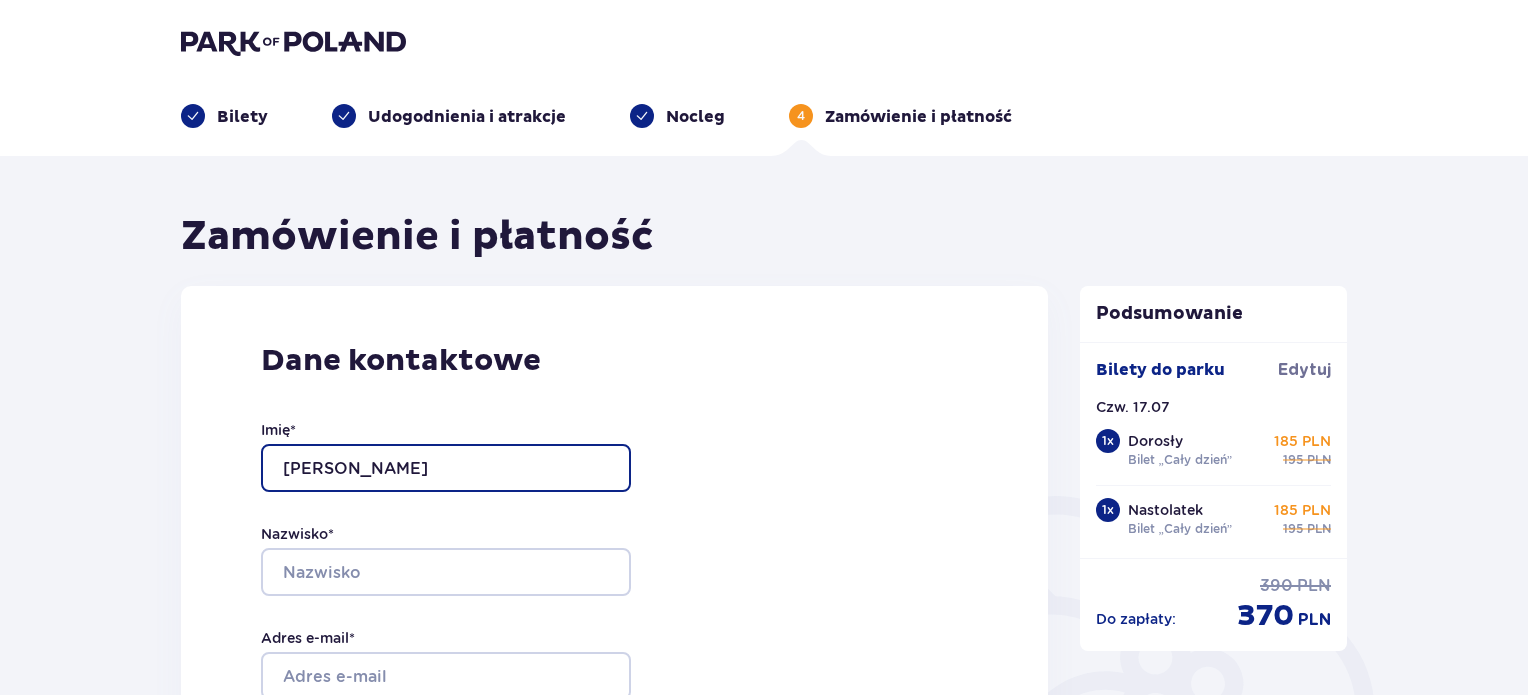 type on "[PERSON_NAME]" 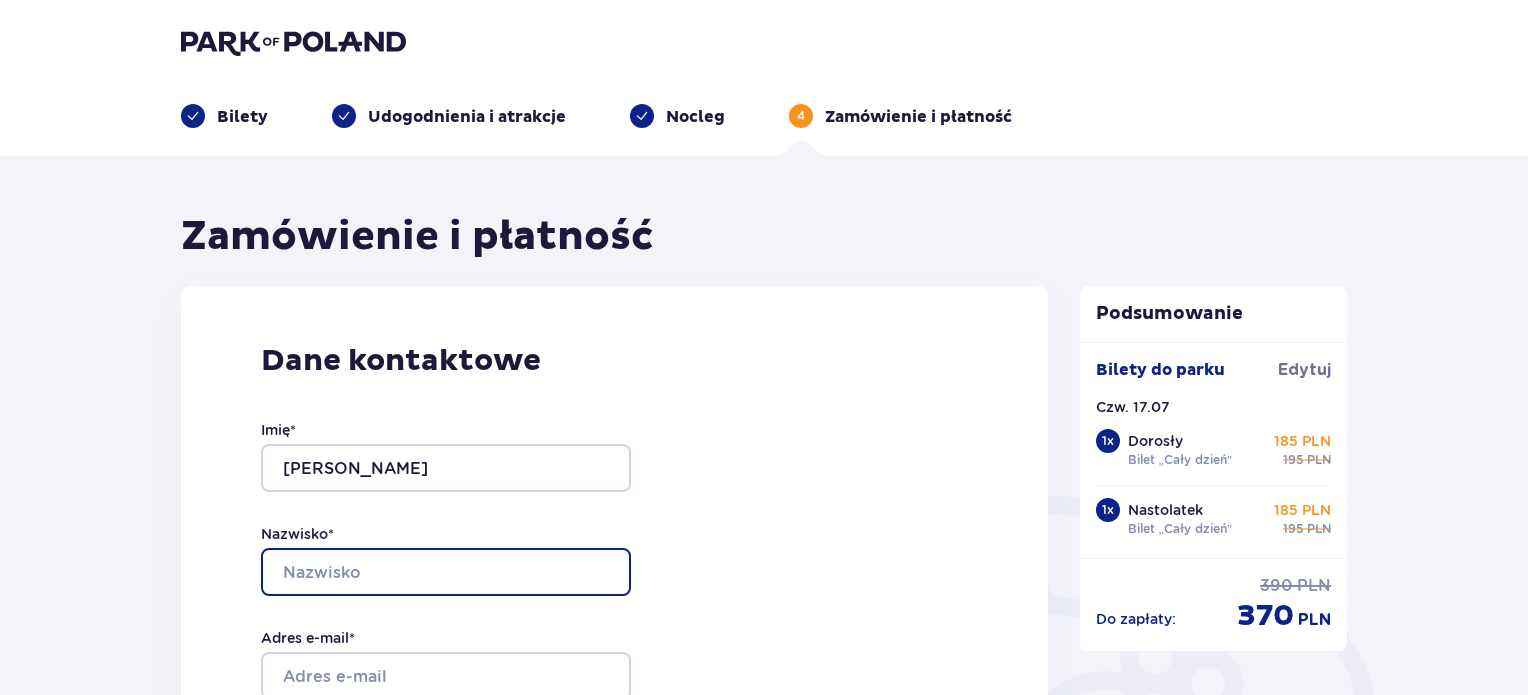 click on "Nazwisko *" at bounding box center (446, 572) 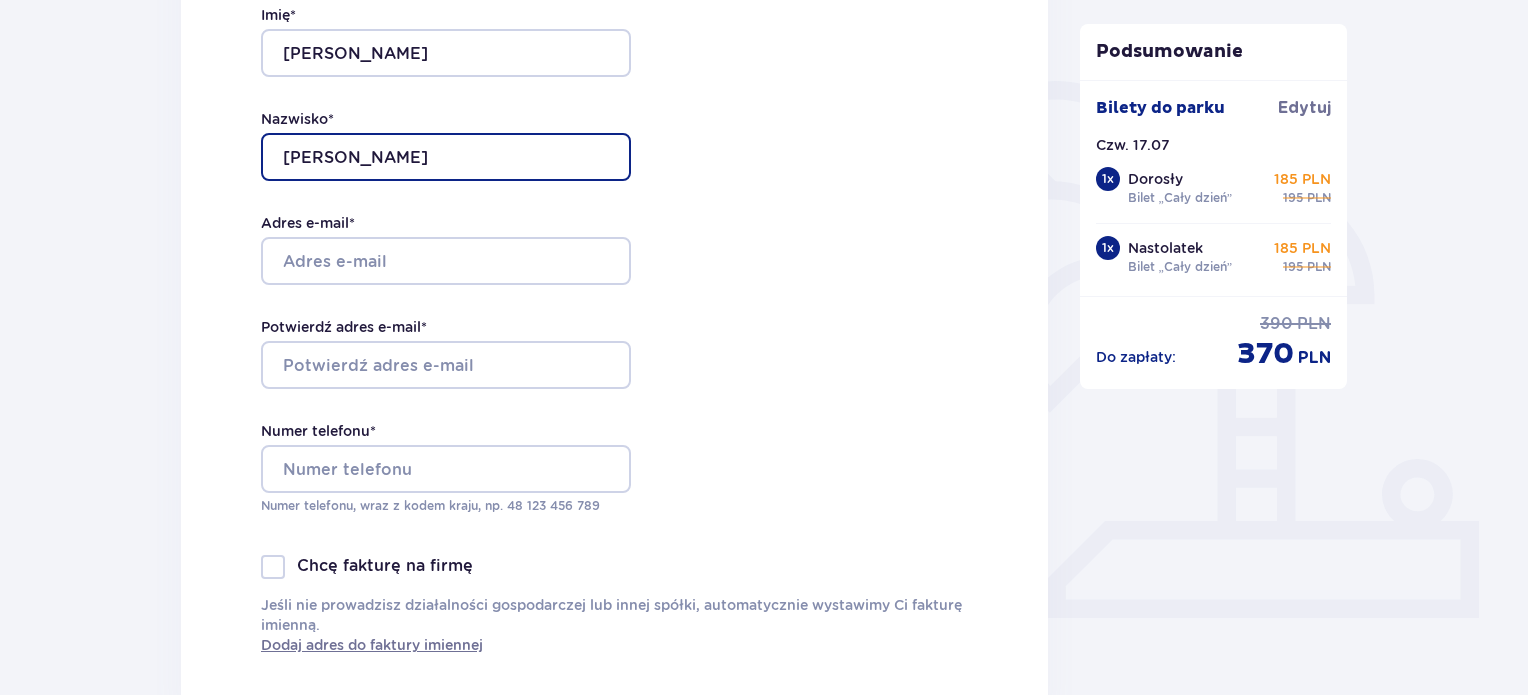 scroll, scrollTop: 488, scrollLeft: 0, axis: vertical 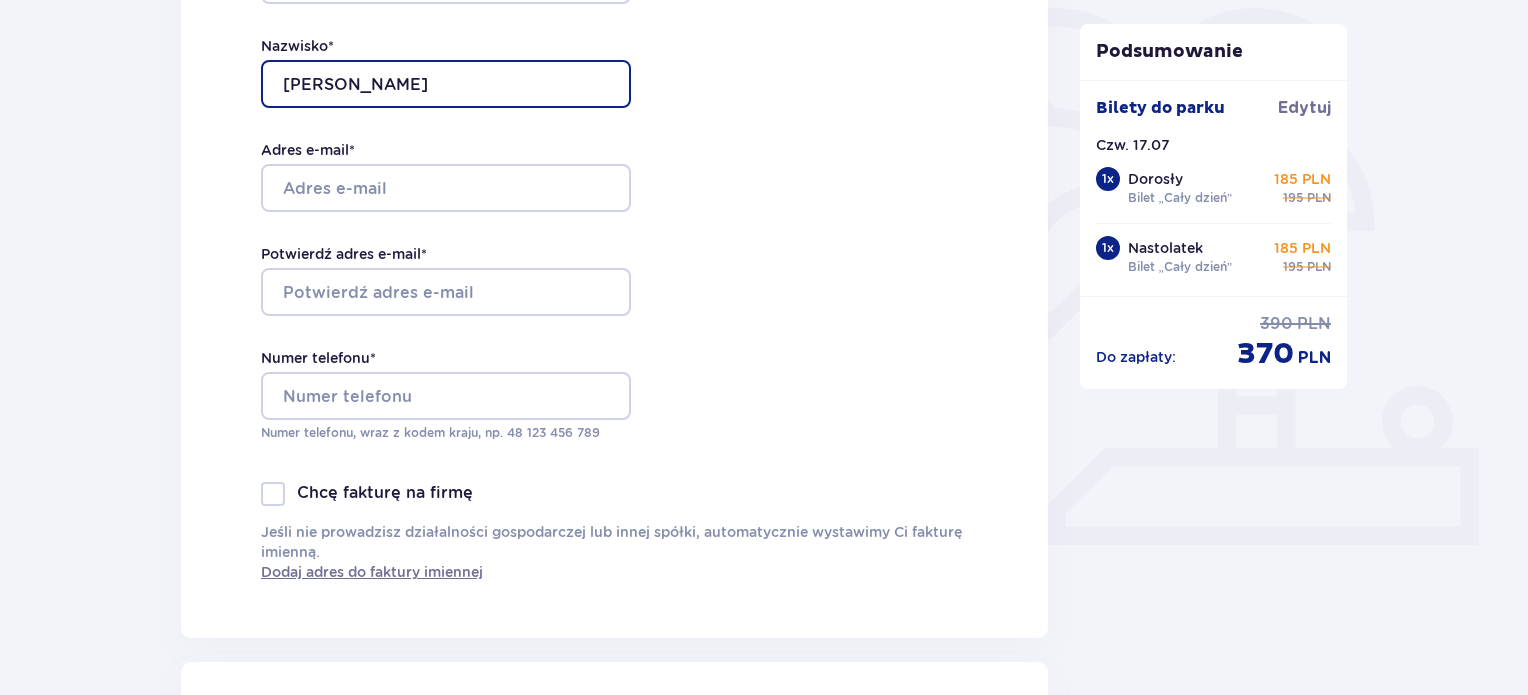 type on "[PERSON_NAME]" 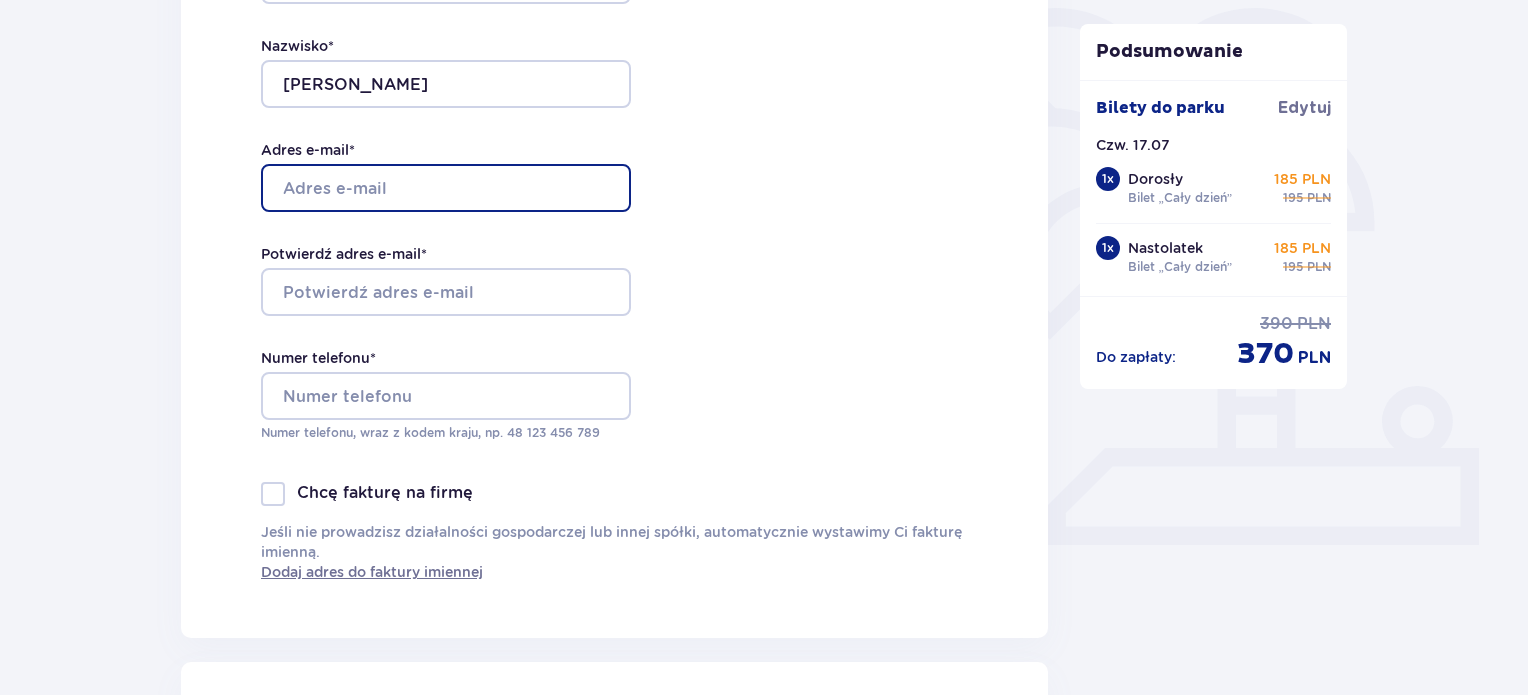 click on "Adres e-mail *" at bounding box center (446, 188) 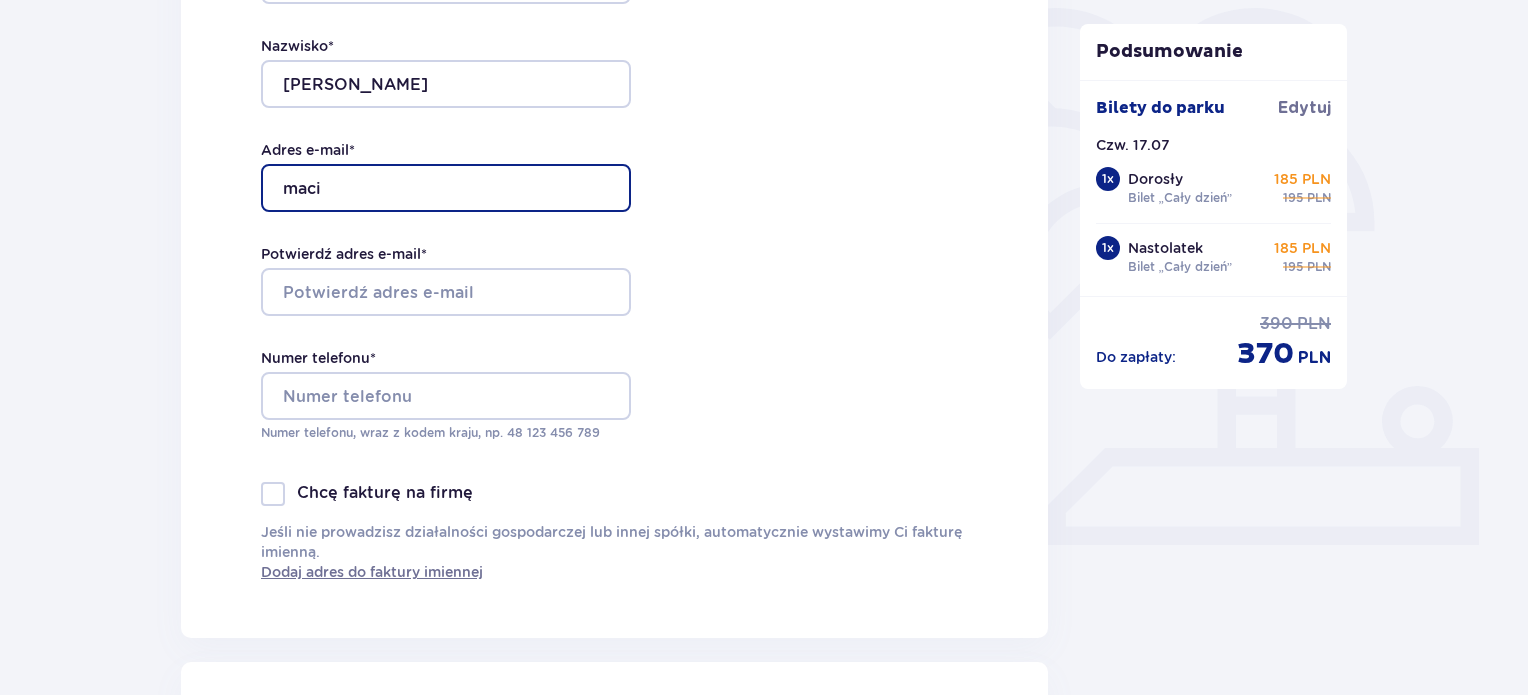 type on "[EMAIL_ADDRESS][DOMAIN_NAME]" 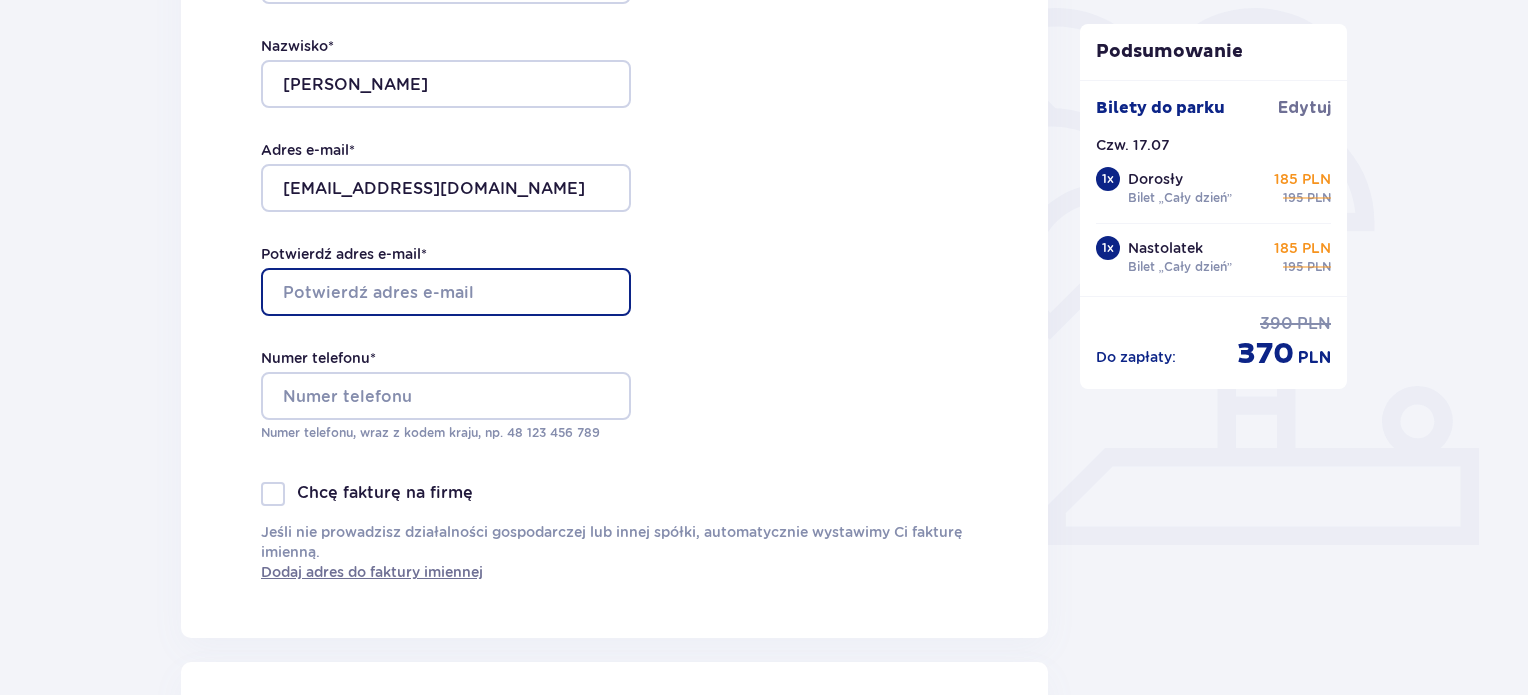 click on "Potwierdź adres e-mail *" at bounding box center [446, 292] 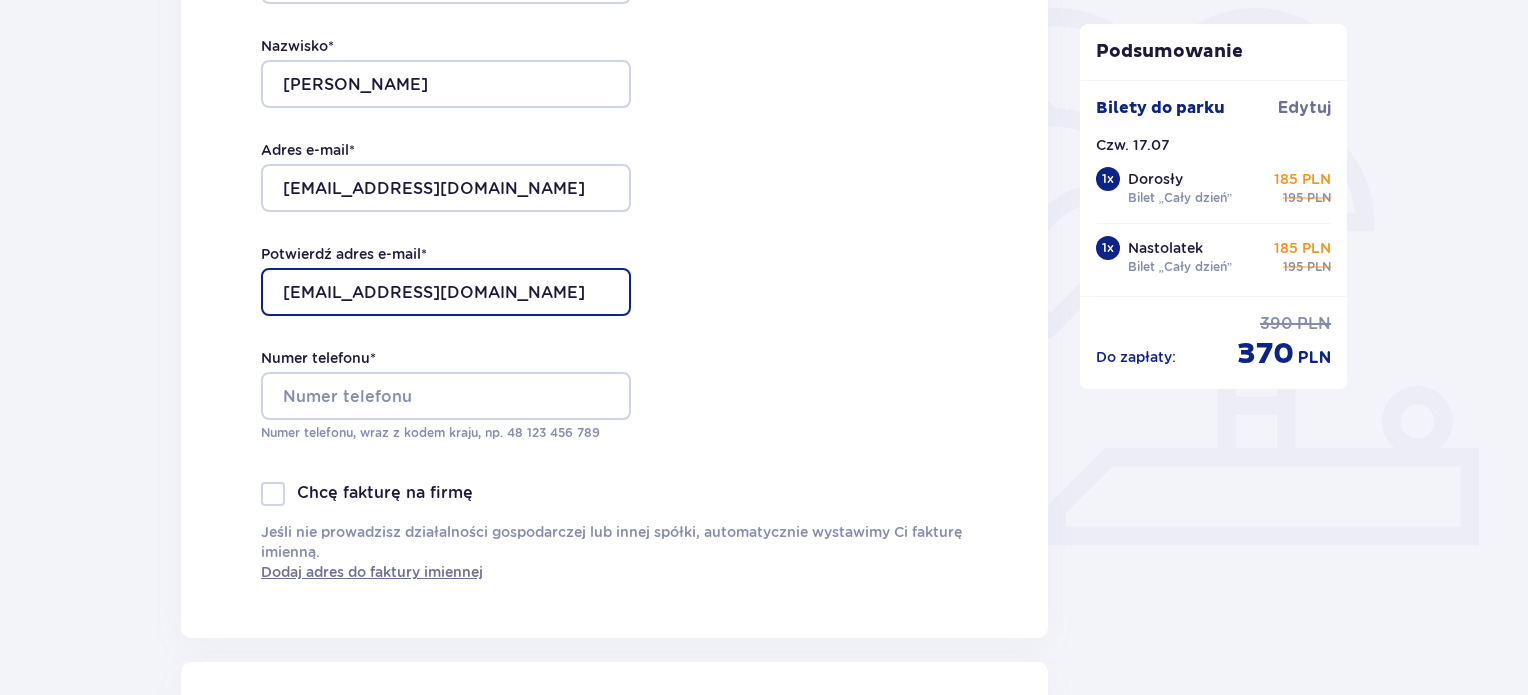 type on "[EMAIL_ADDRESS][DOMAIN_NAME]" 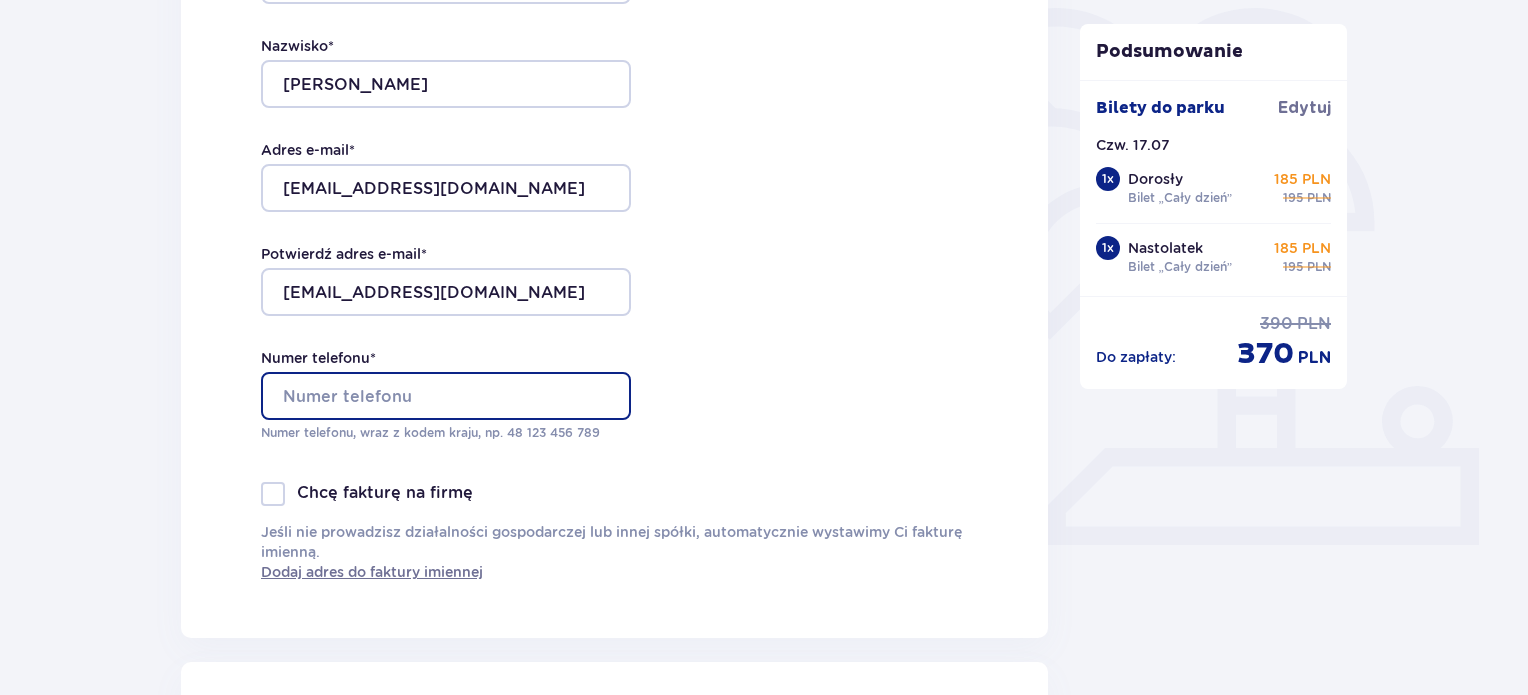 click on "Numer telefonu *" at bounding box center [446, 396] 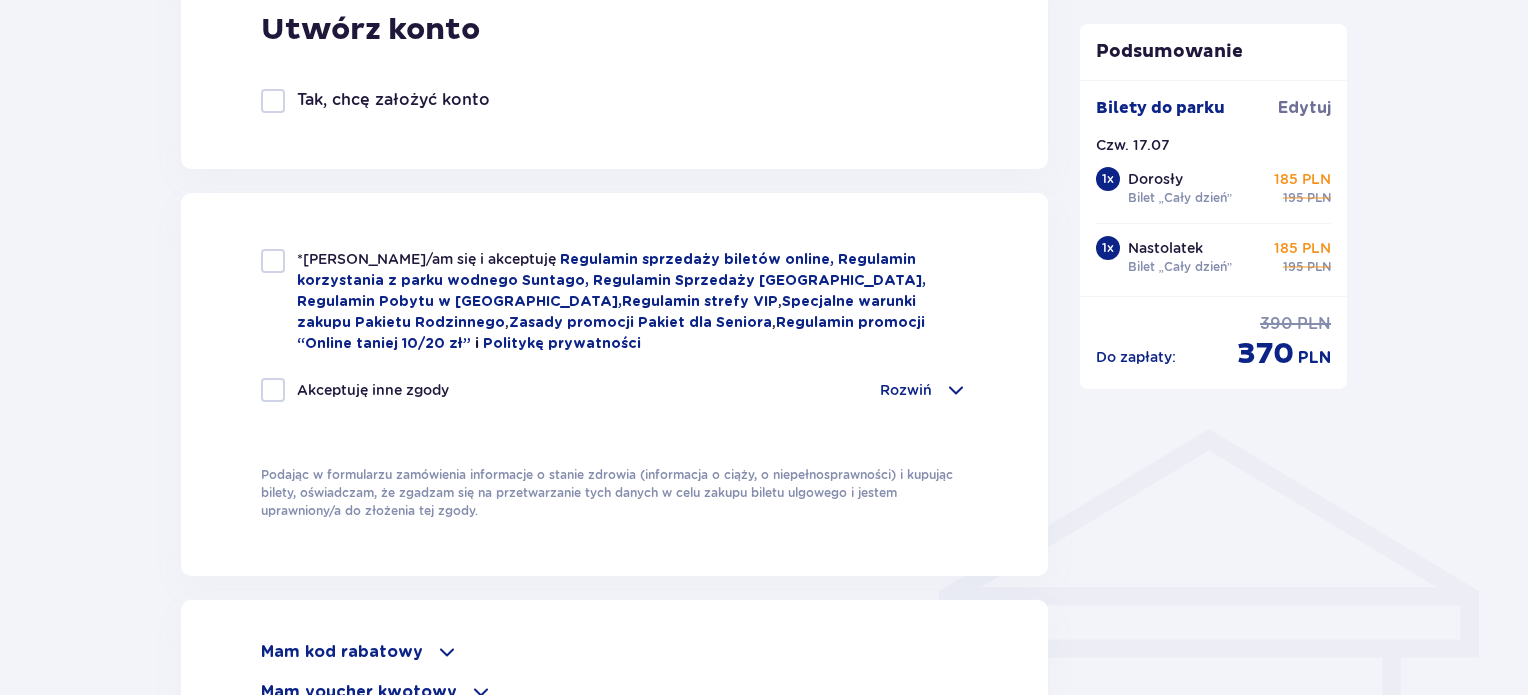 scroll, scrollTop: 1183, scrollLeft: 0, axis: vertical 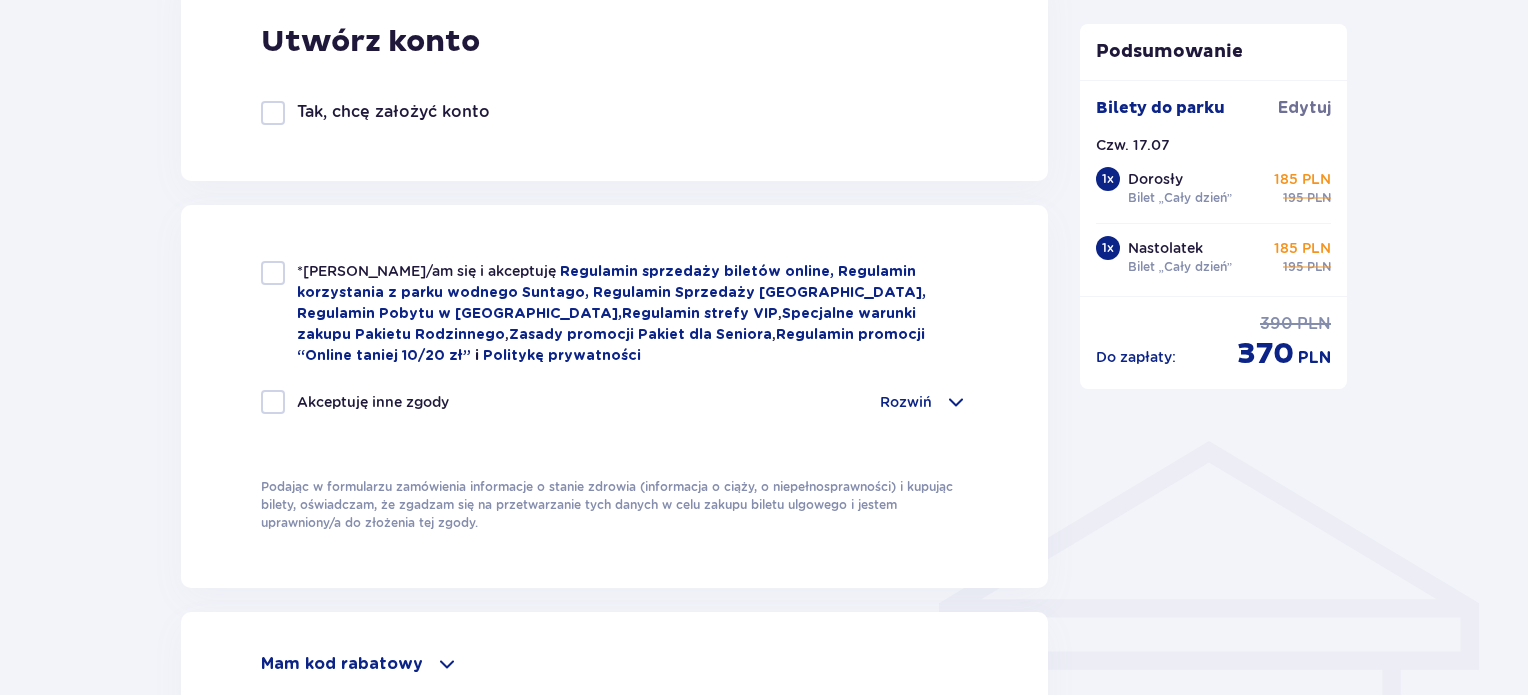 type on "724212305" 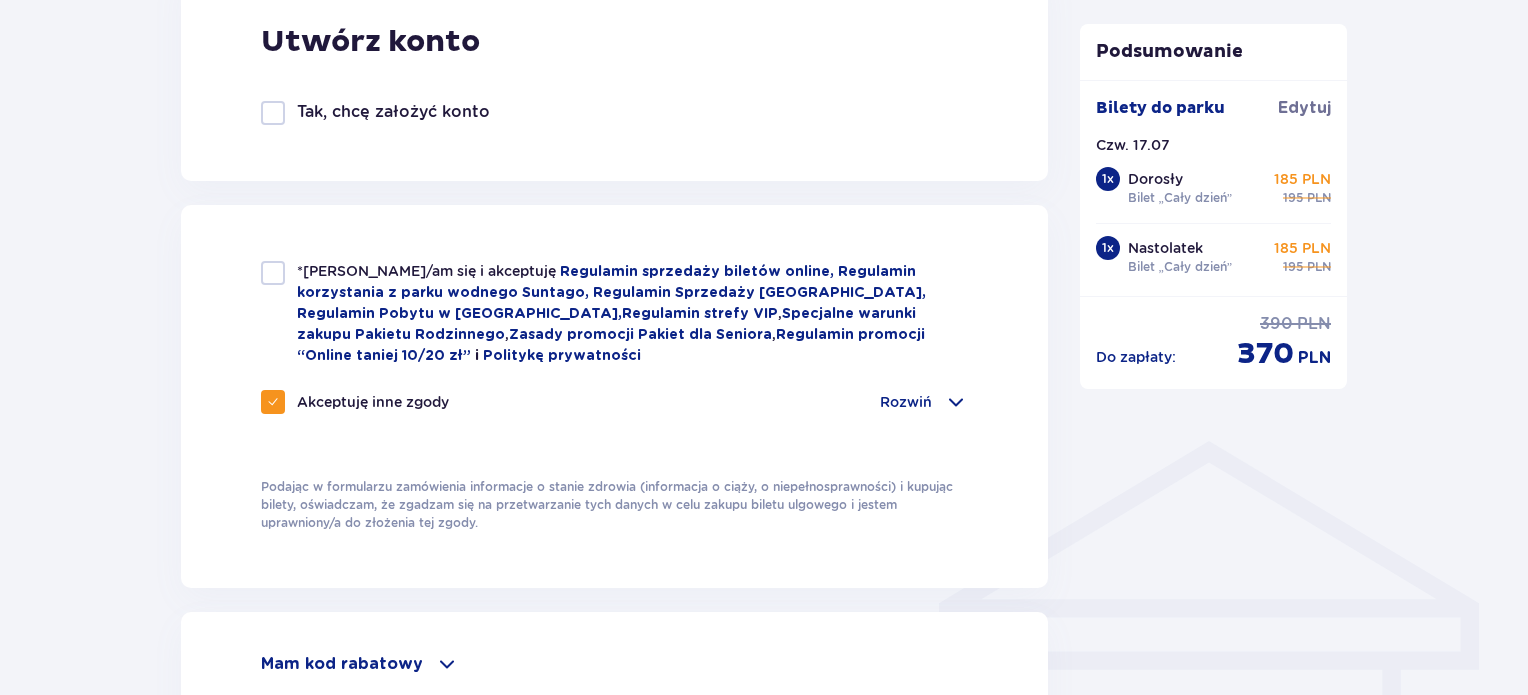 click at bounding box center [273, 273] 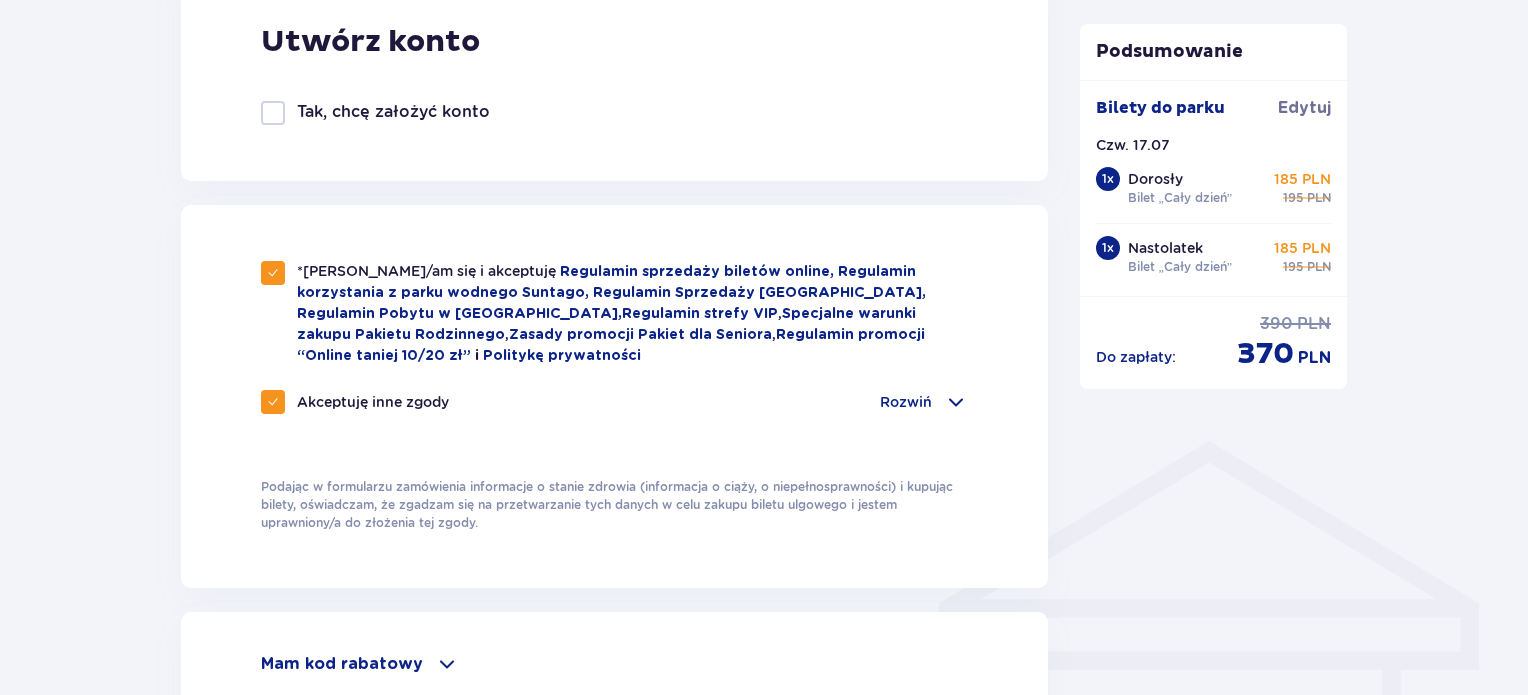 click at bounding box center [273, 402] 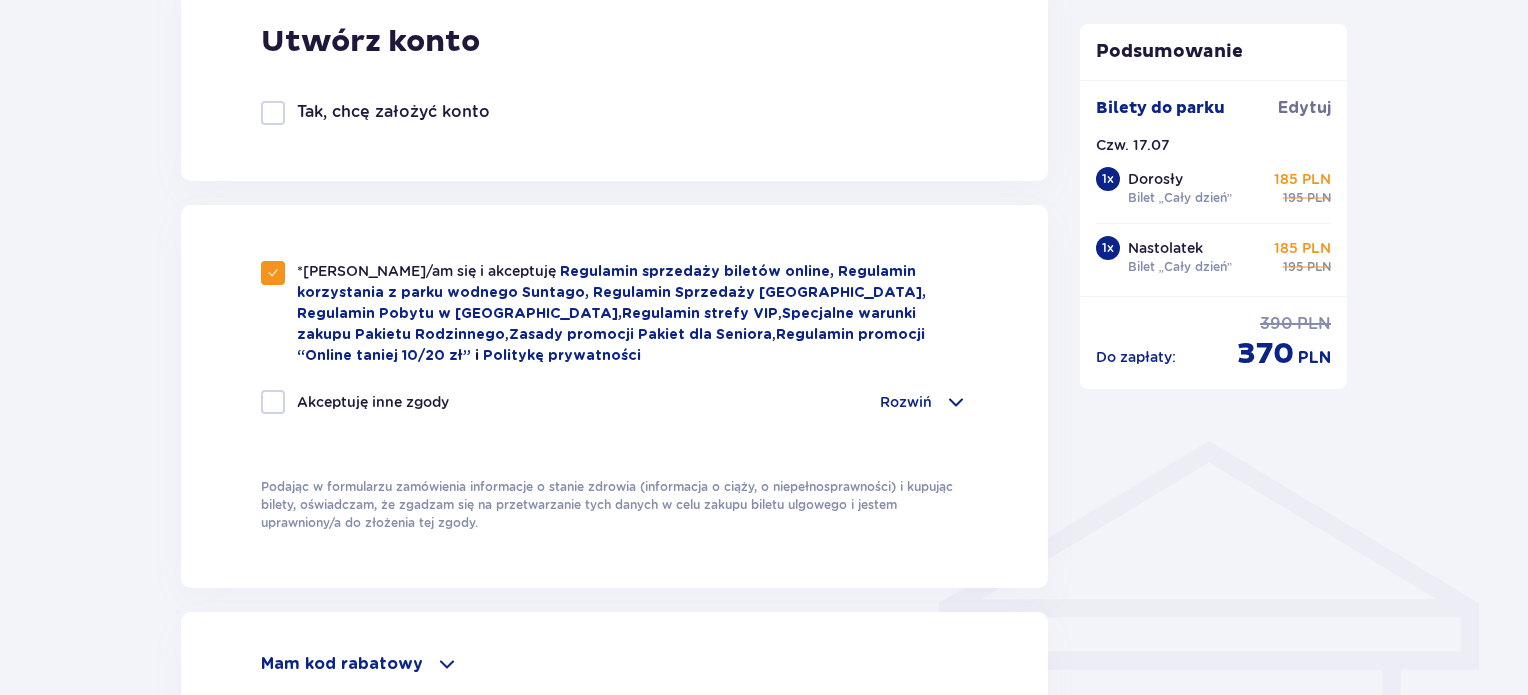click at bounding box center [273, 113] 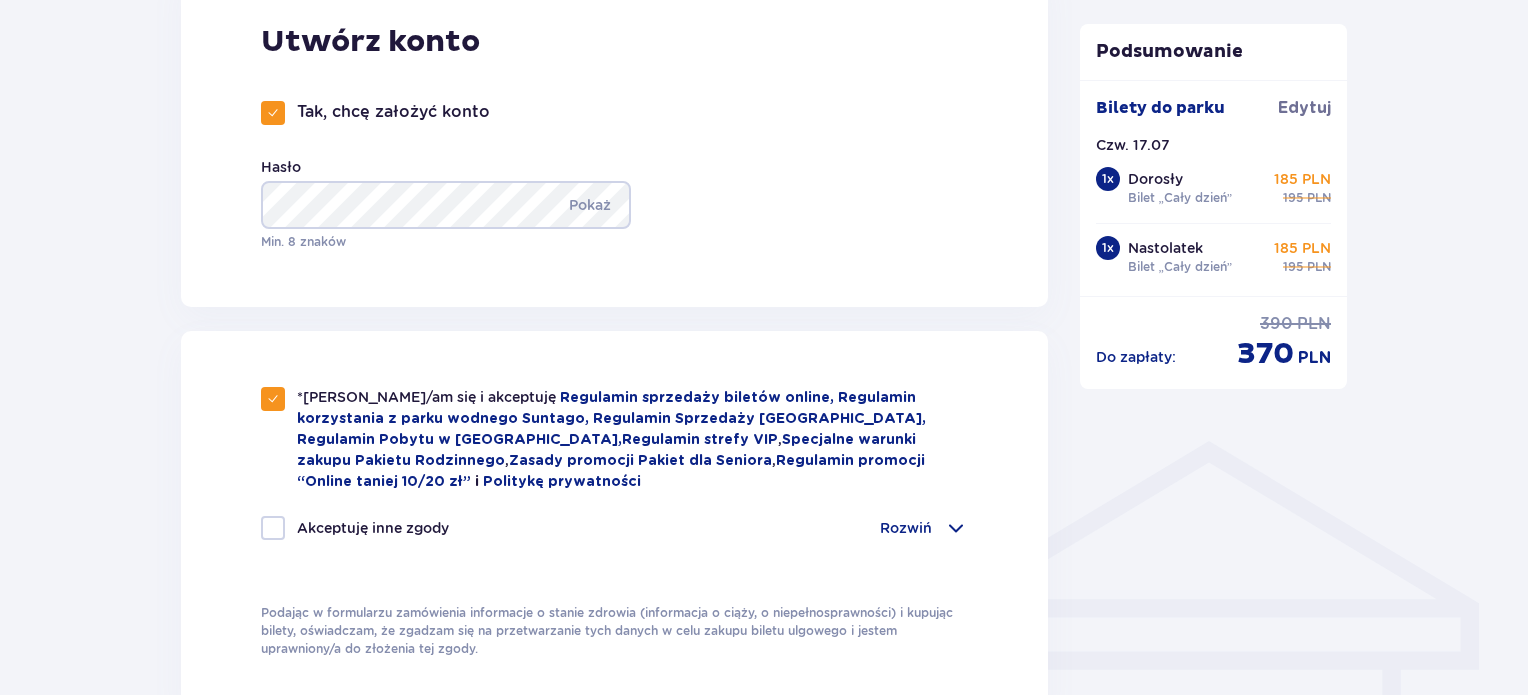 drag, startPoint x: 1524, startPoint y: 355, endPoint x: 1528, endPoint y: 475, distance: 120.06665 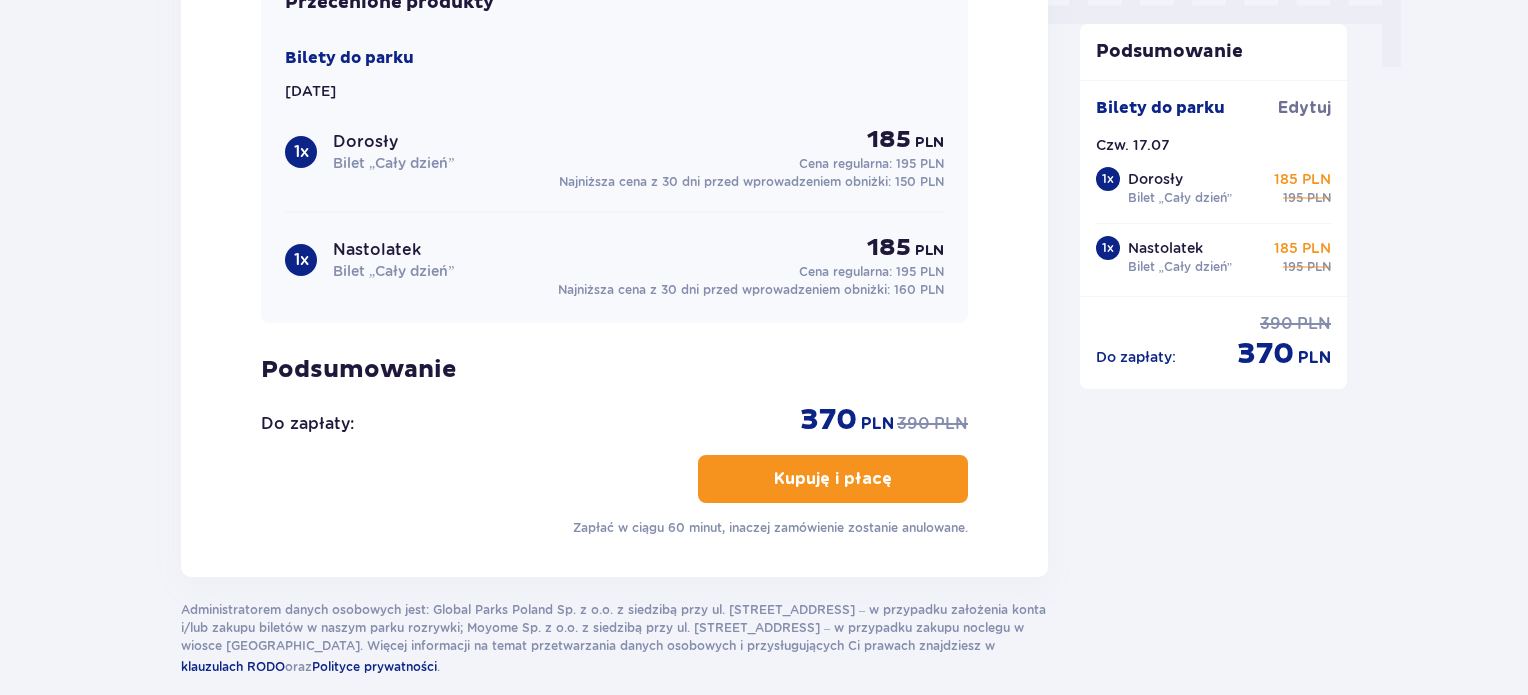 scroll, scrollTop: 2133, scrollLeft: 0, axis: vertical 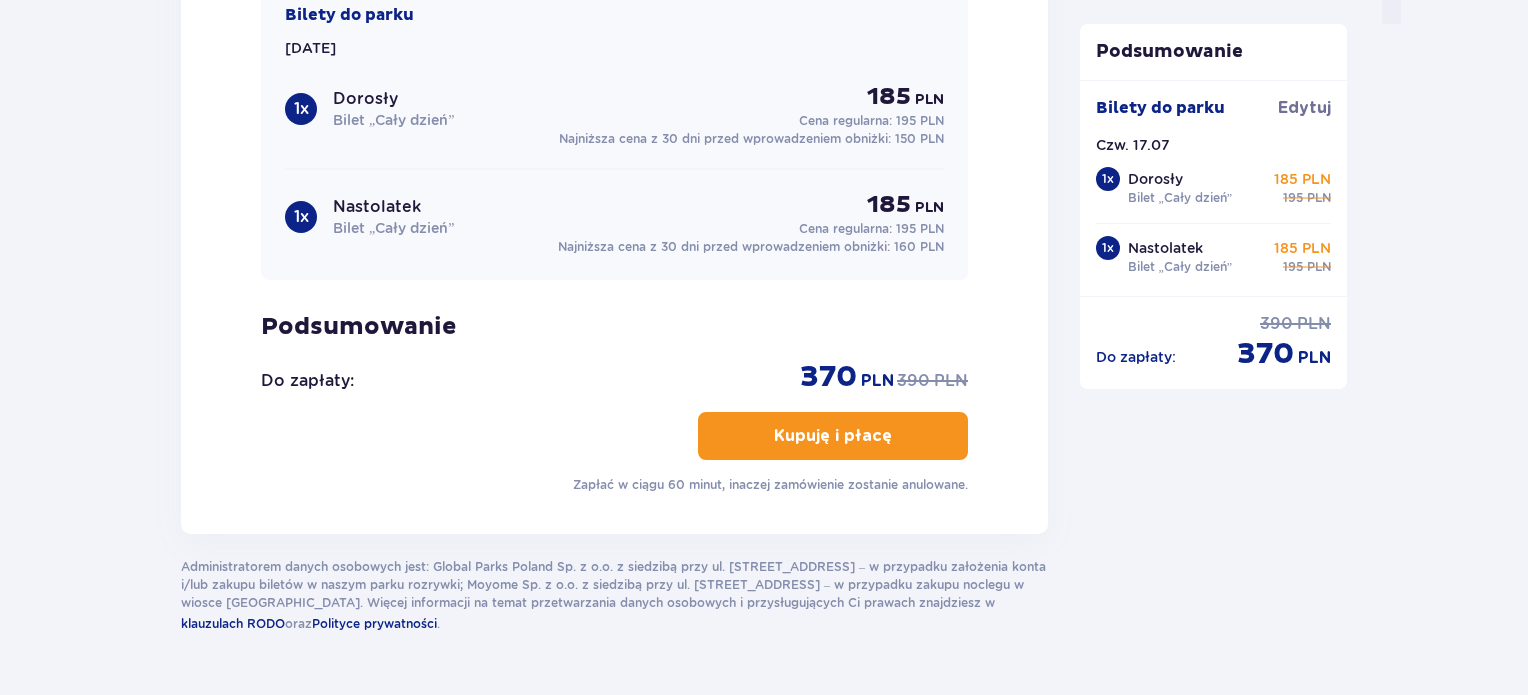 click on "Kupuję i płacę" at bounding box center (833, 436) 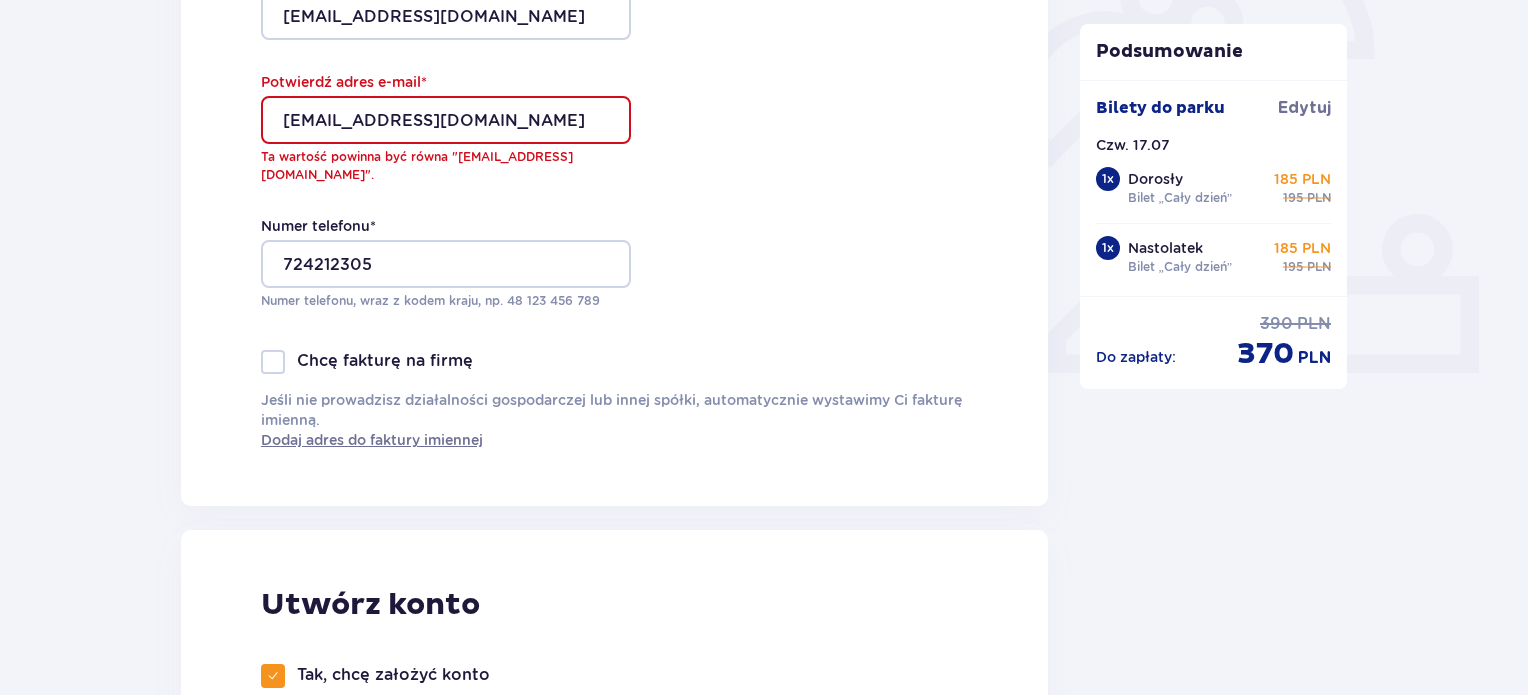 scroll, scrollTop: 656, scrollLeft: 0, axis: vertical 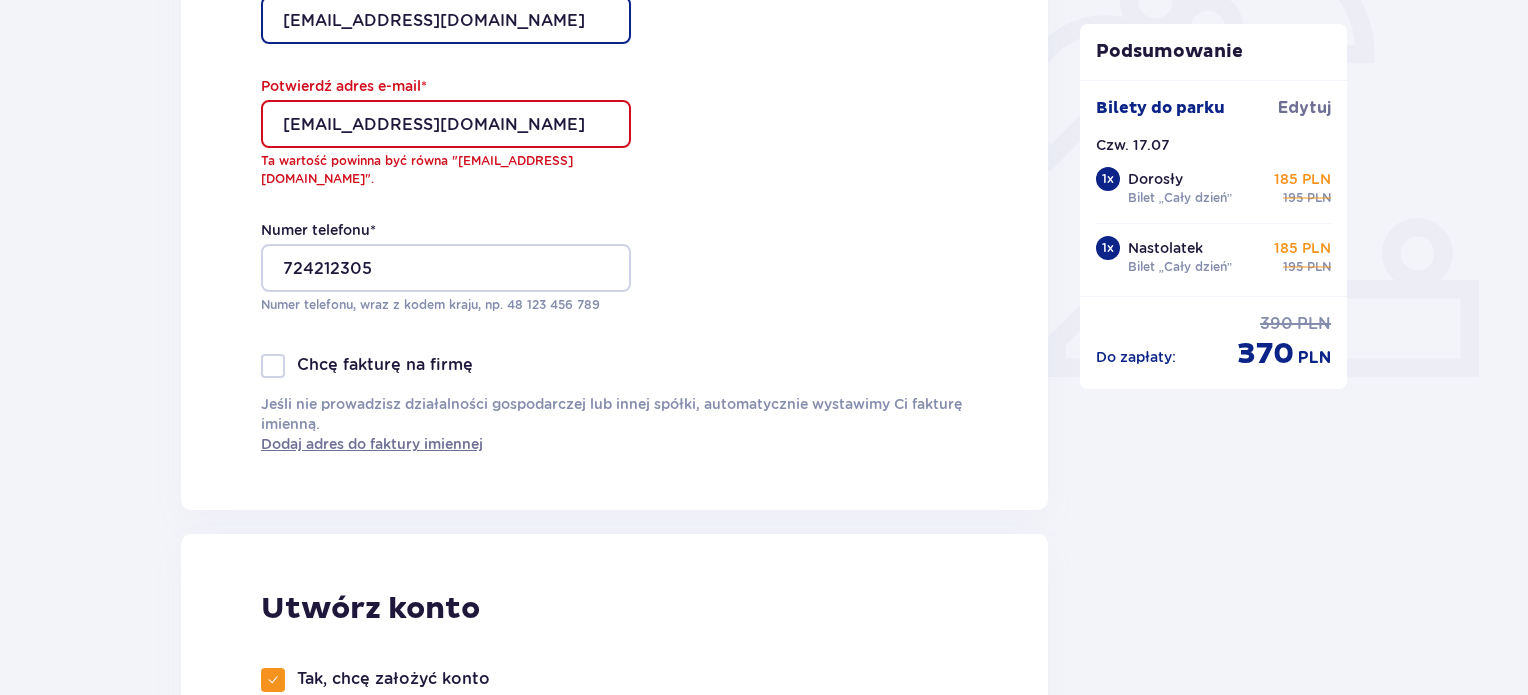 click on "[EMAIL_ADDRESS][DOMAIN_NAME]" at bounding box center [446, 20] 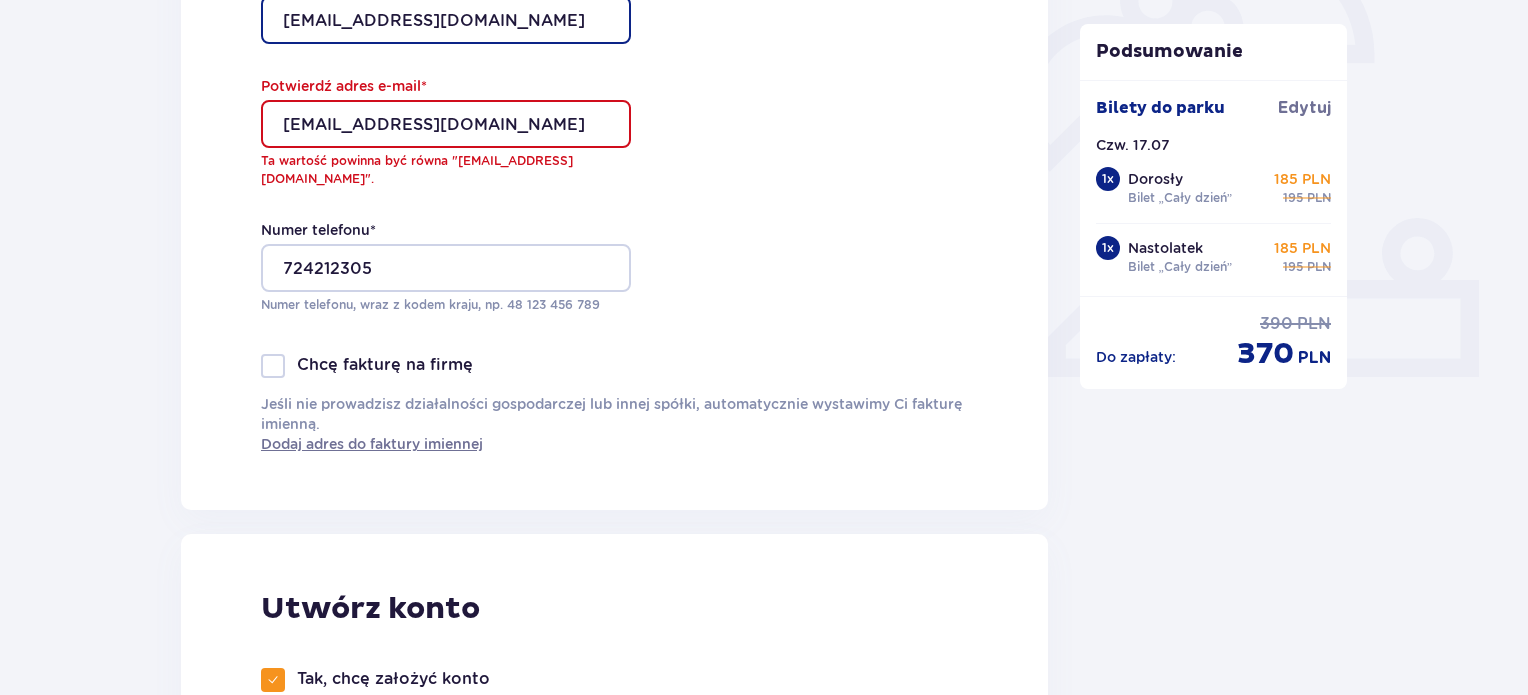 click on "[EMAIL_ADDRESS][DOMAIN_NAME]" at bounding box center (446, 20) 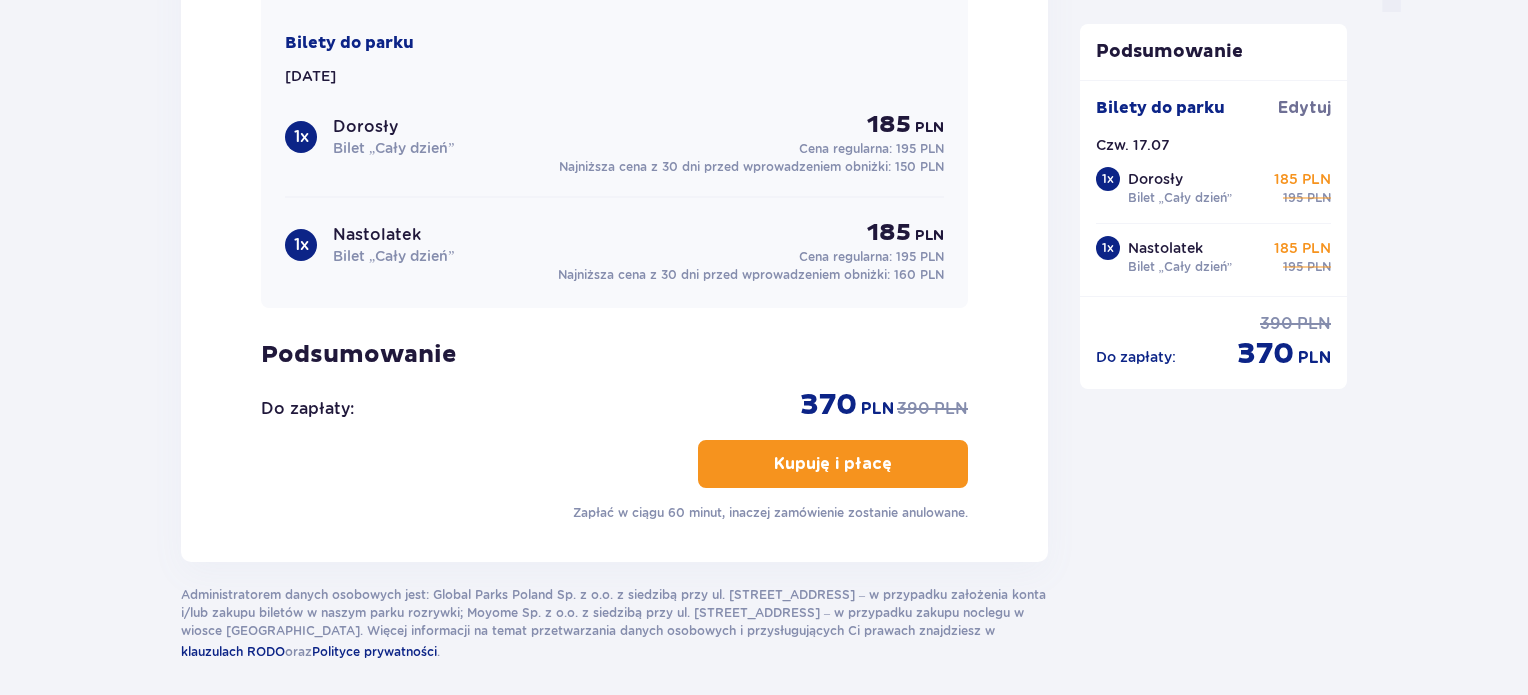scroll, scrollTop: 2148, scrollLeft: 0, axis: vertical 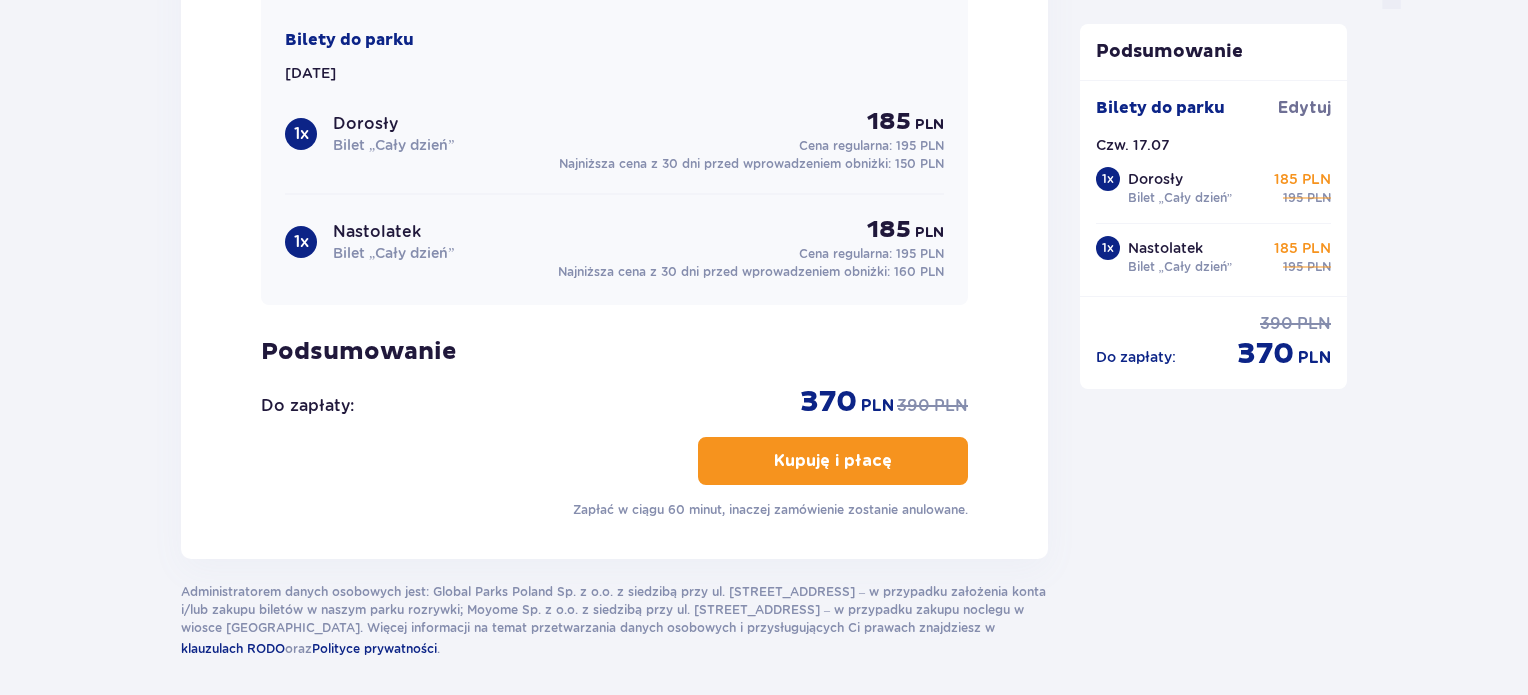 type on "[EMAIL_ADDRESS][DOMAIN_NAME]" 